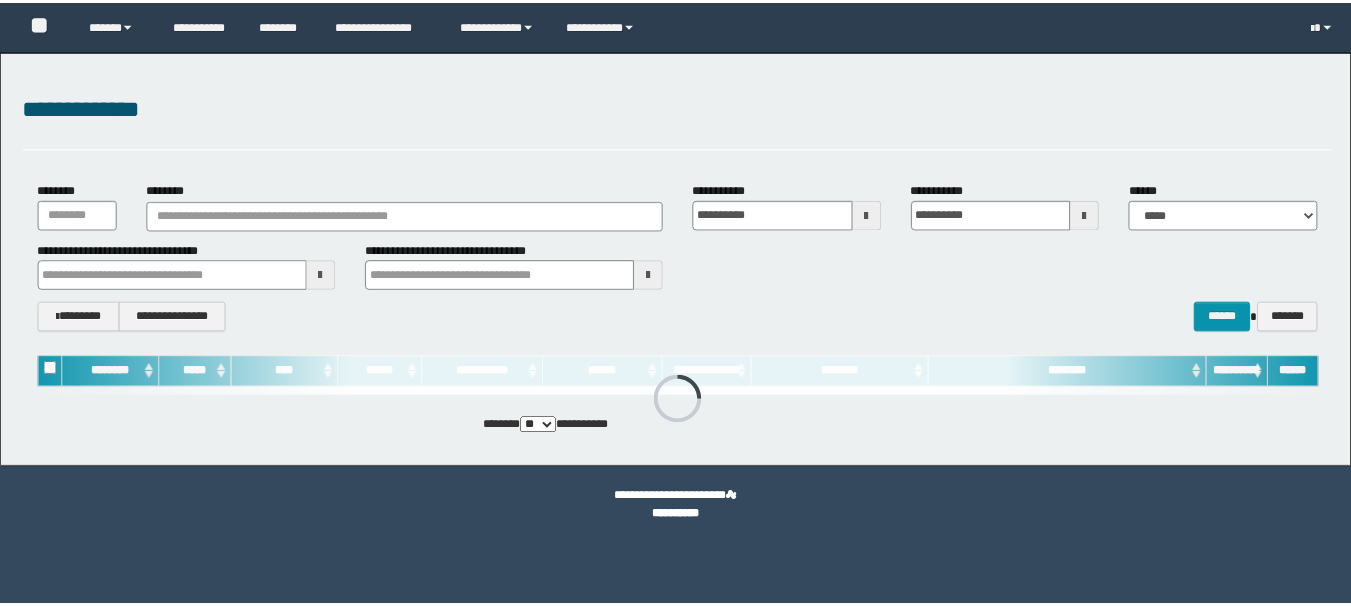 scroll, scrollTop: 0, scrollLeft: 0, axis: both 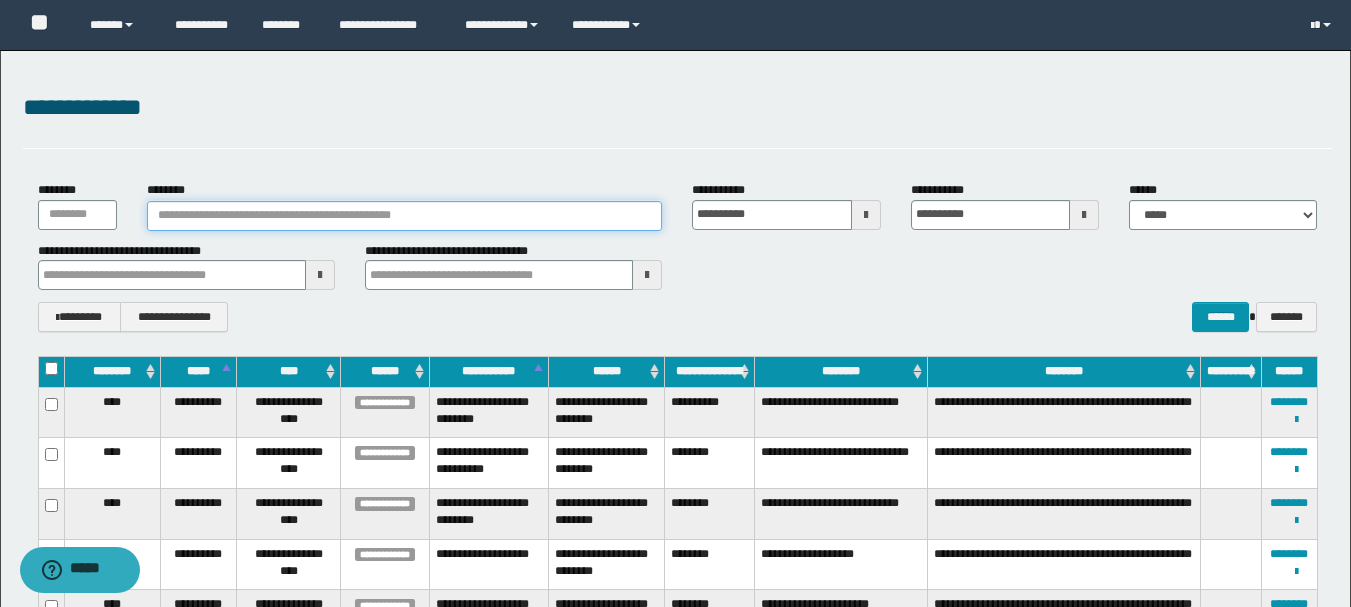 click on "********" at bounding box center (405, 216) 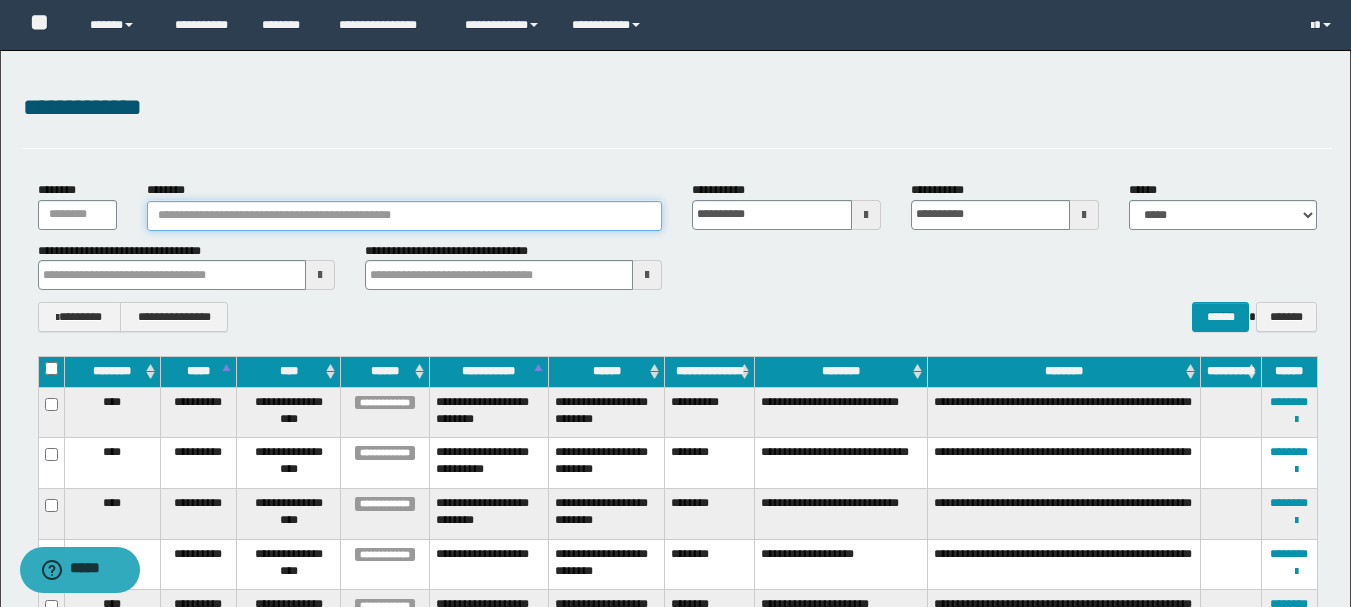 paste on "********" 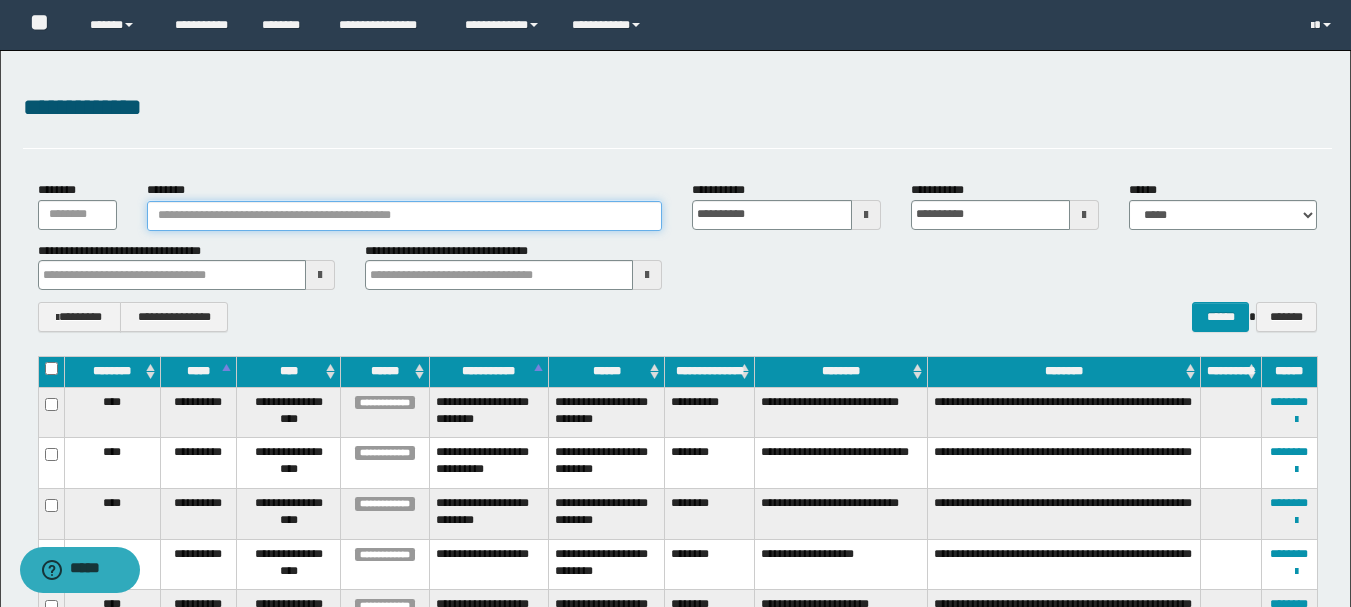type on "********" 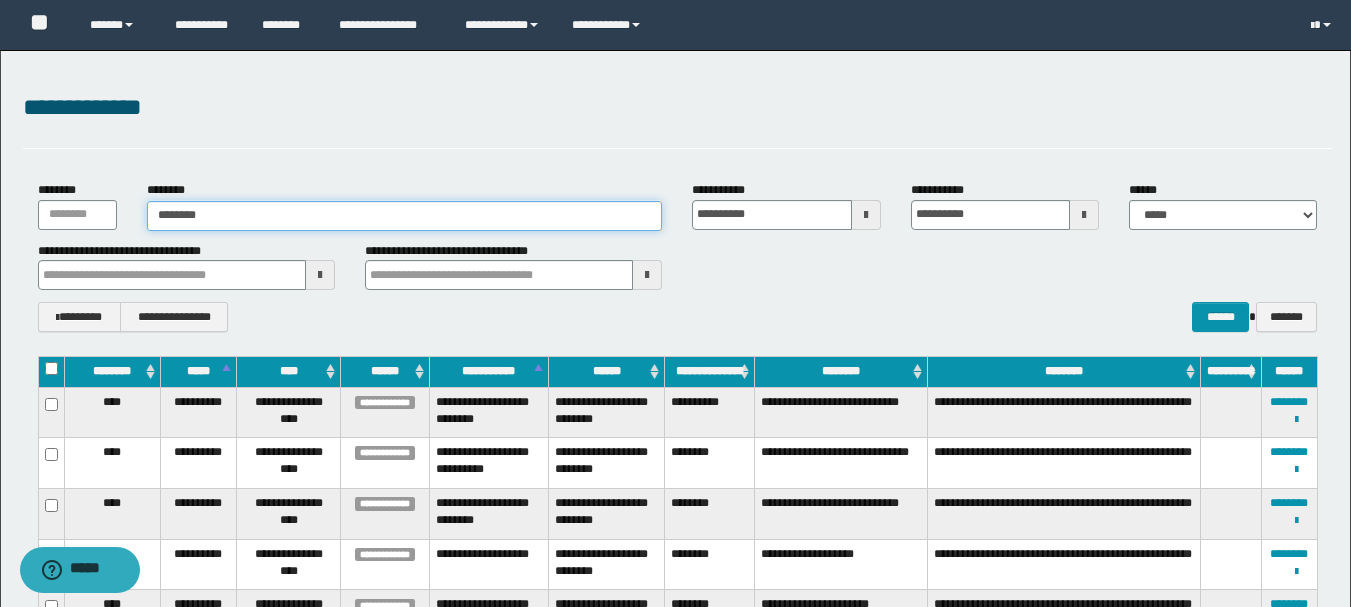 type on "********" 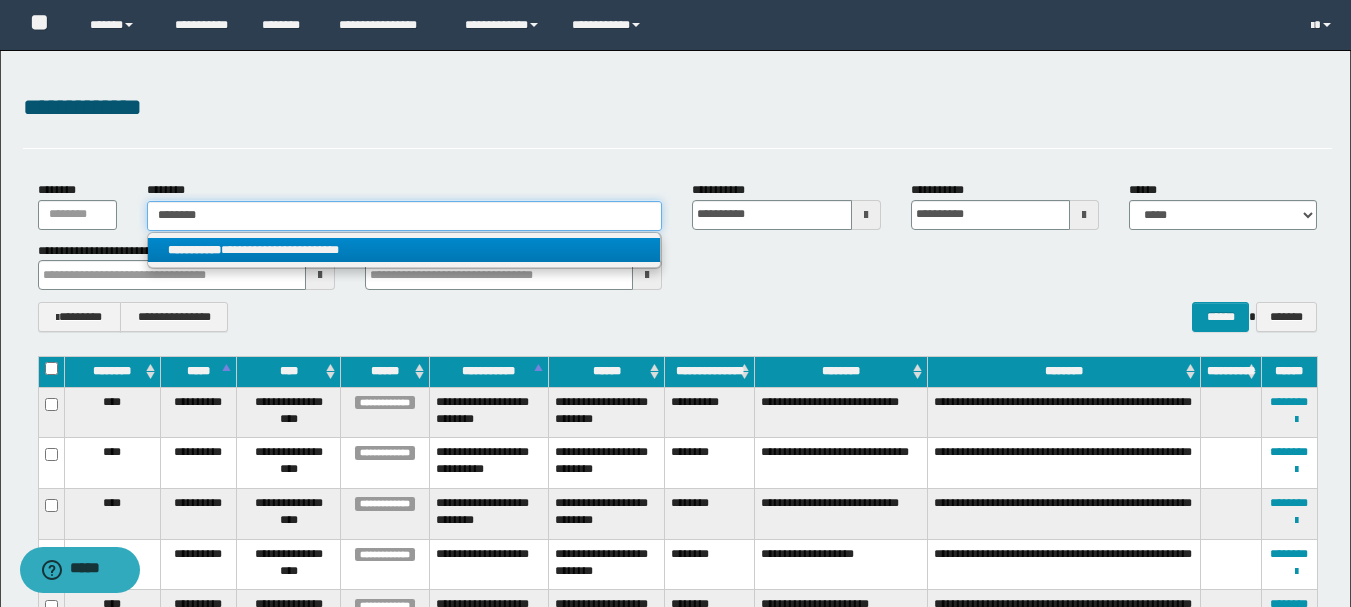 type on "********" 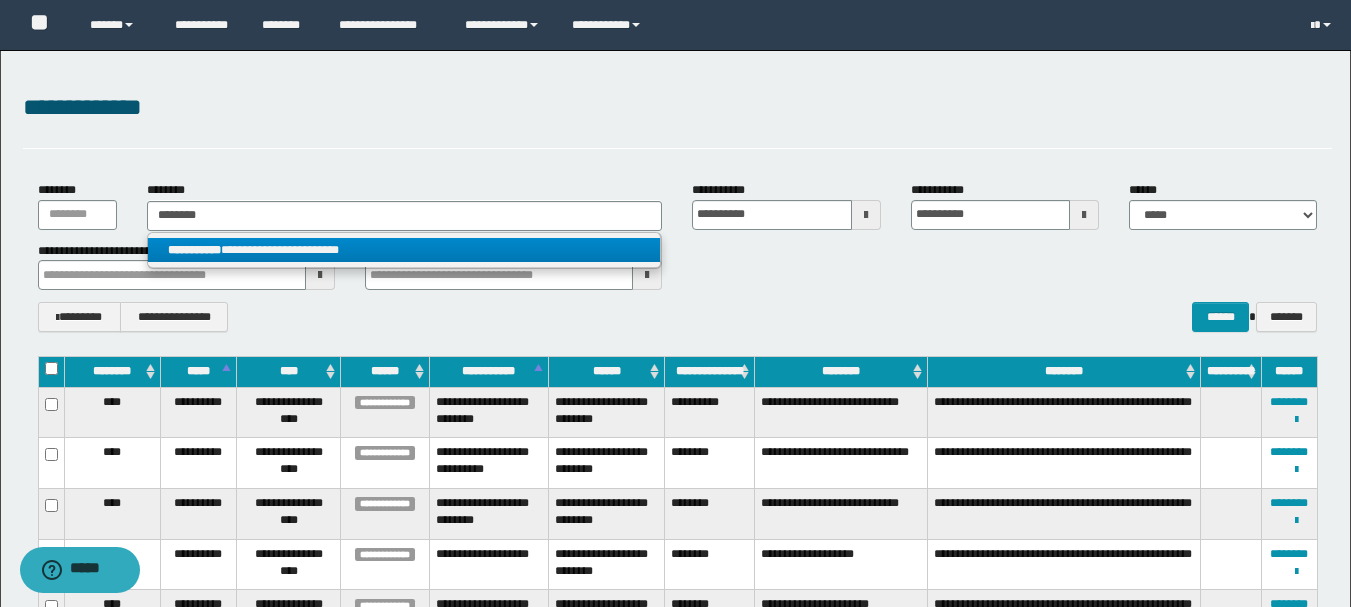 click on "**********" at bounding box center [404, 250] 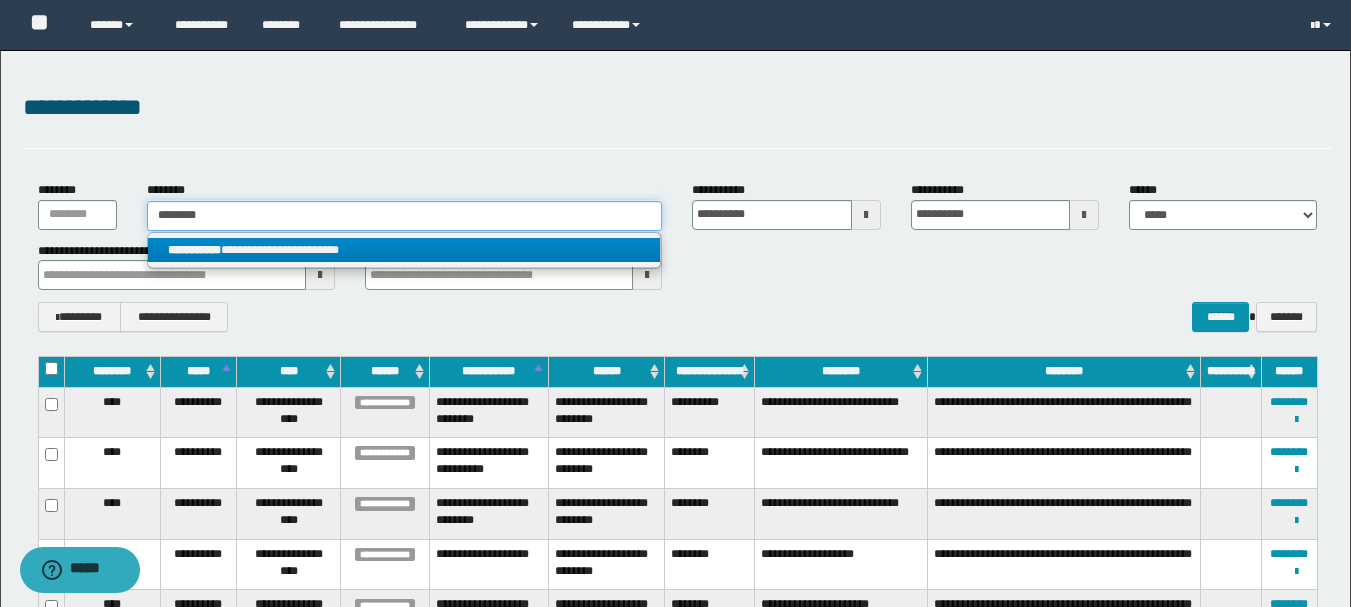 type 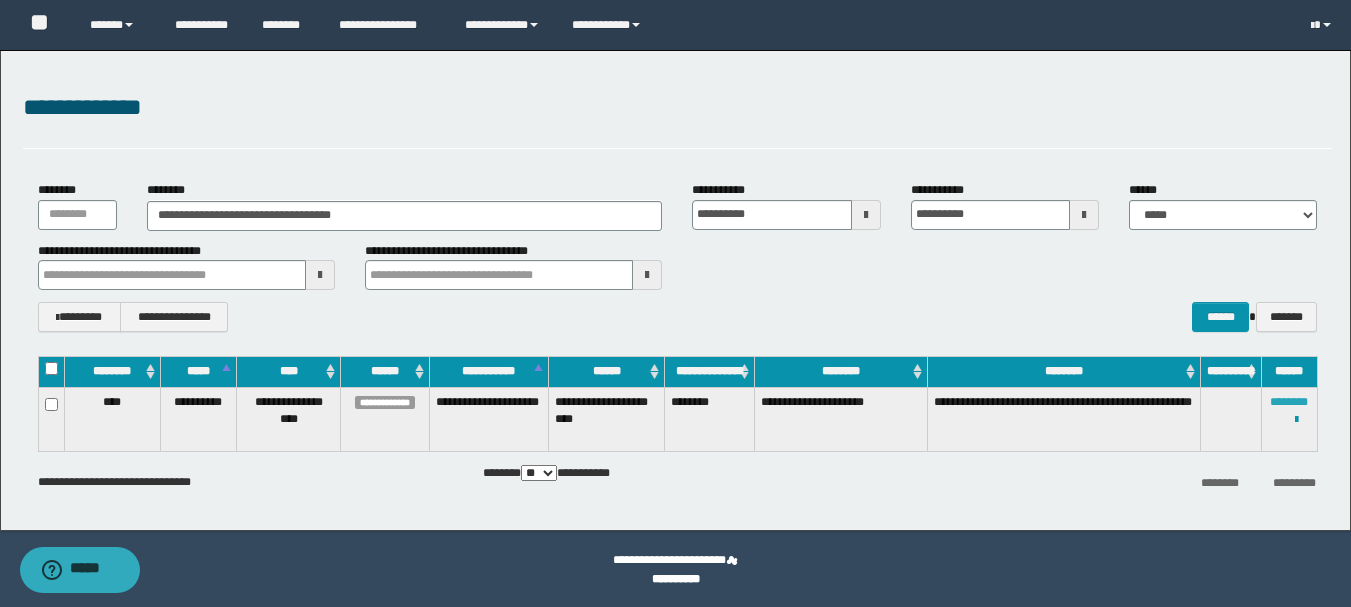 click on "********" at bounding box center [1289, 402] 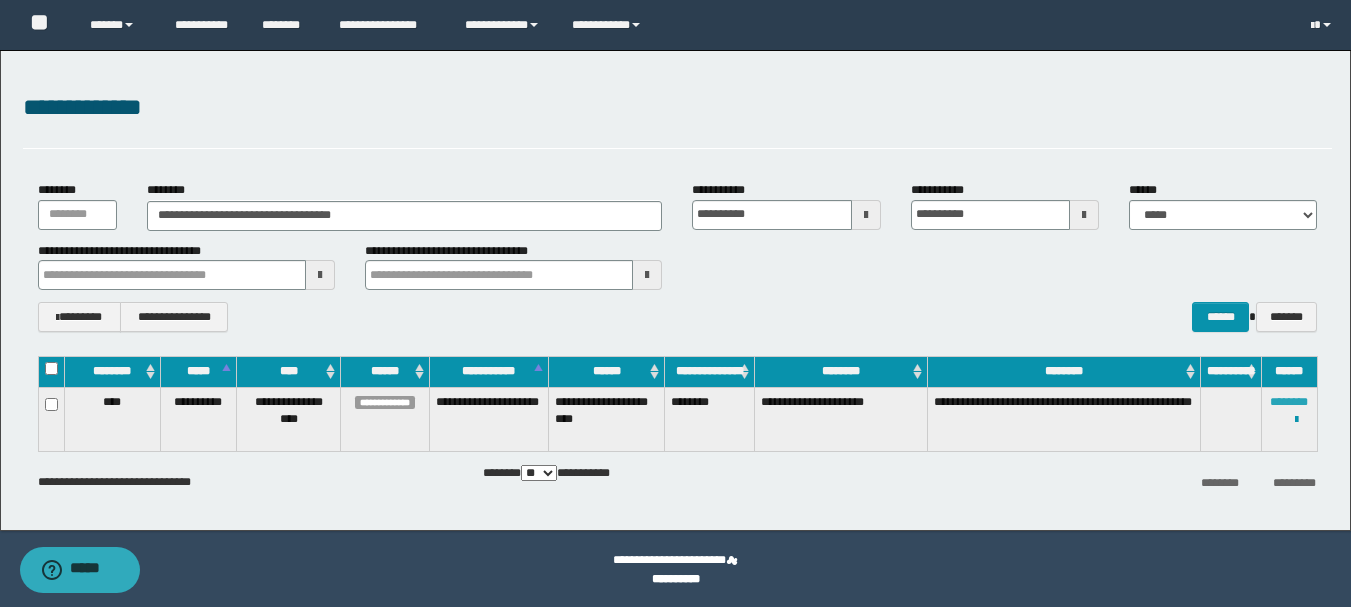 click on "********" at bounding box center (1289, 402) 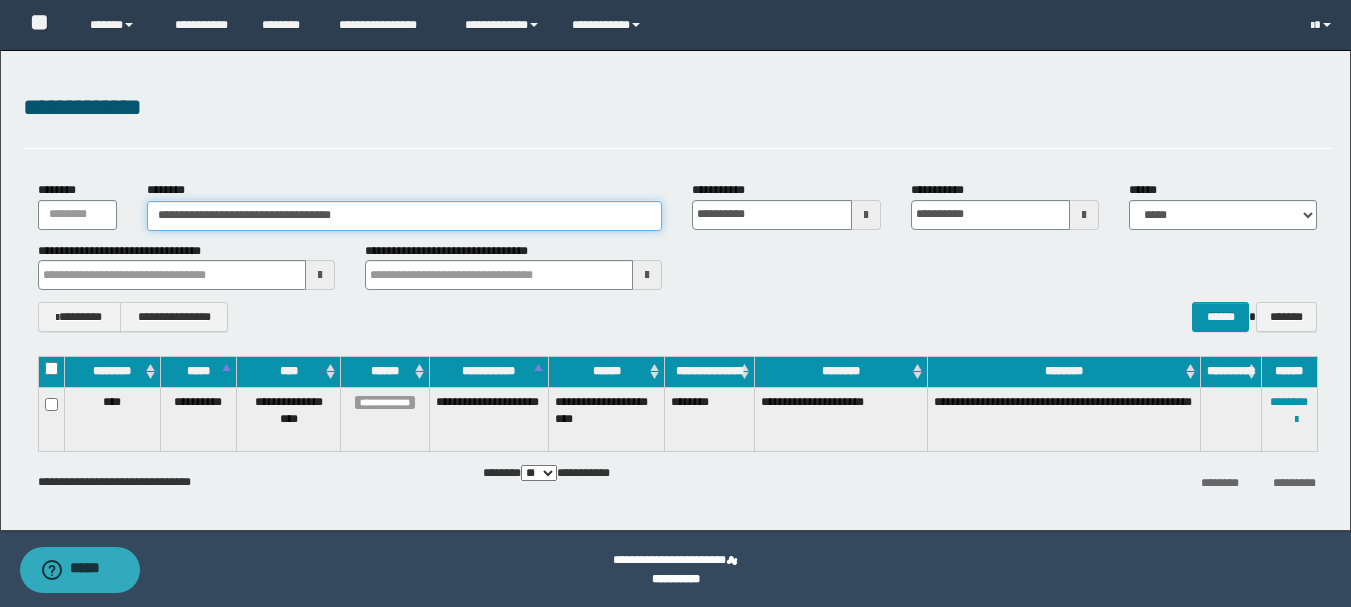 drag, startPoint x: 384, startPoint y: 215, endPoint x: 266, endPoint y: 208, distance: 118.20744 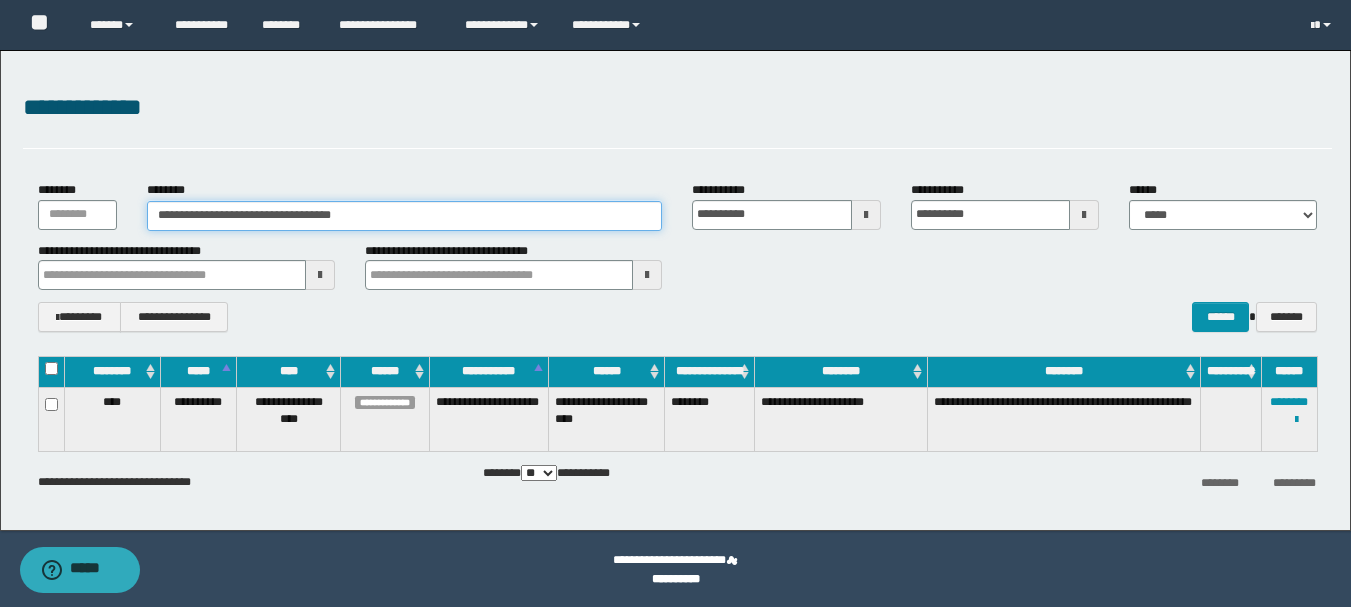 drag, startPoint x: 367, startPoint y: 215, endPoint x: 128, endPoint y: 217, distance: 239.00836 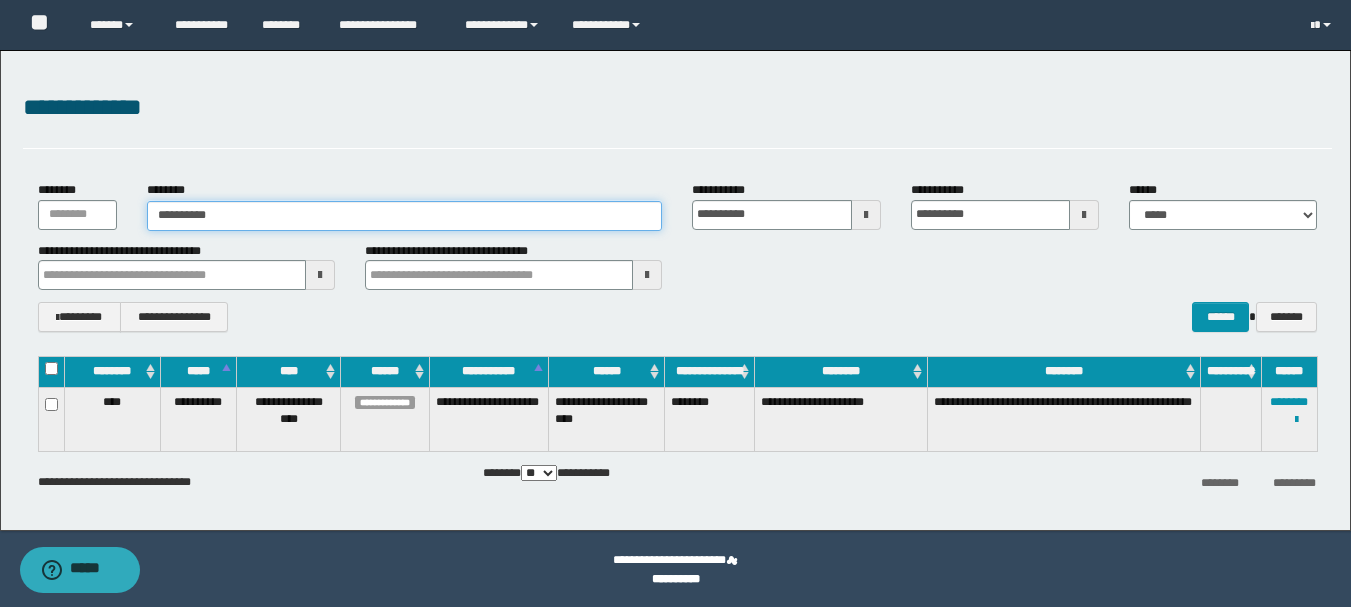 type on "**********" 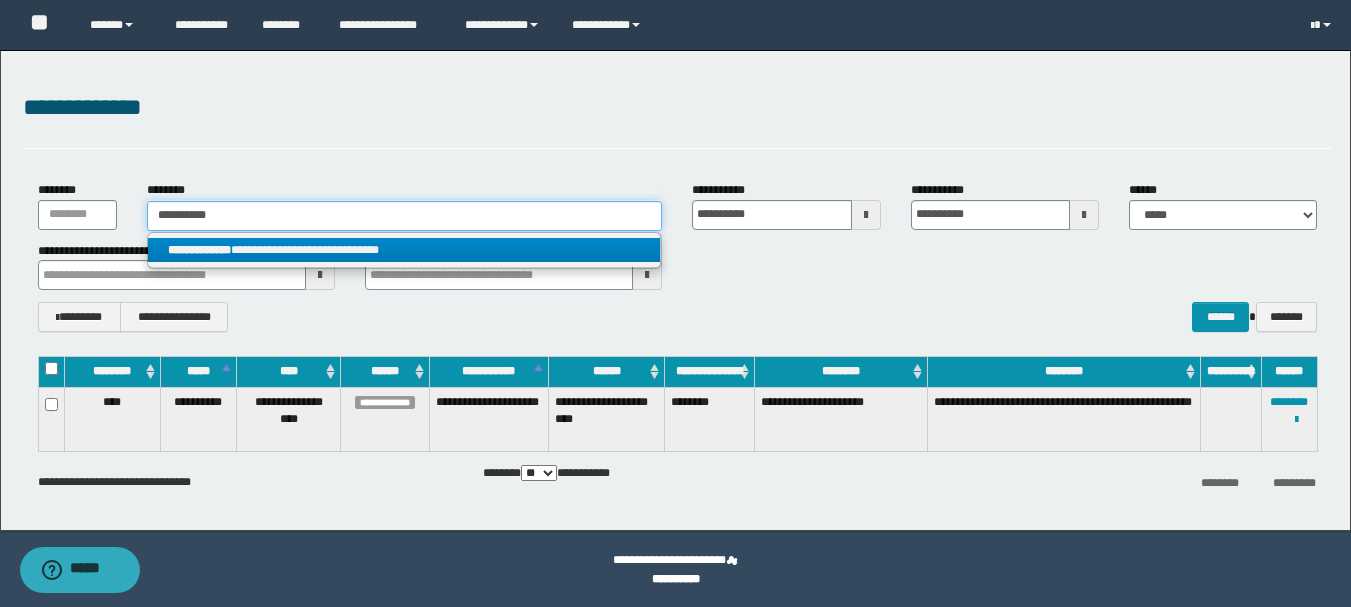 type on "**********" 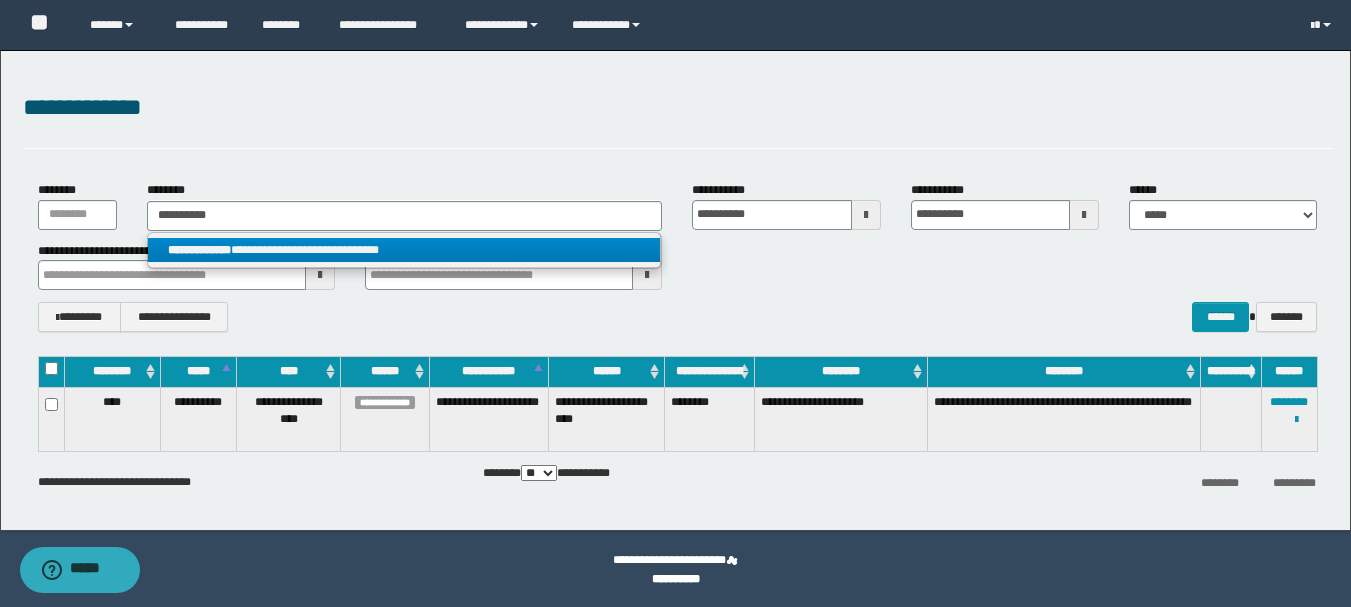 click on "**********" at bounding box center [199, 250] 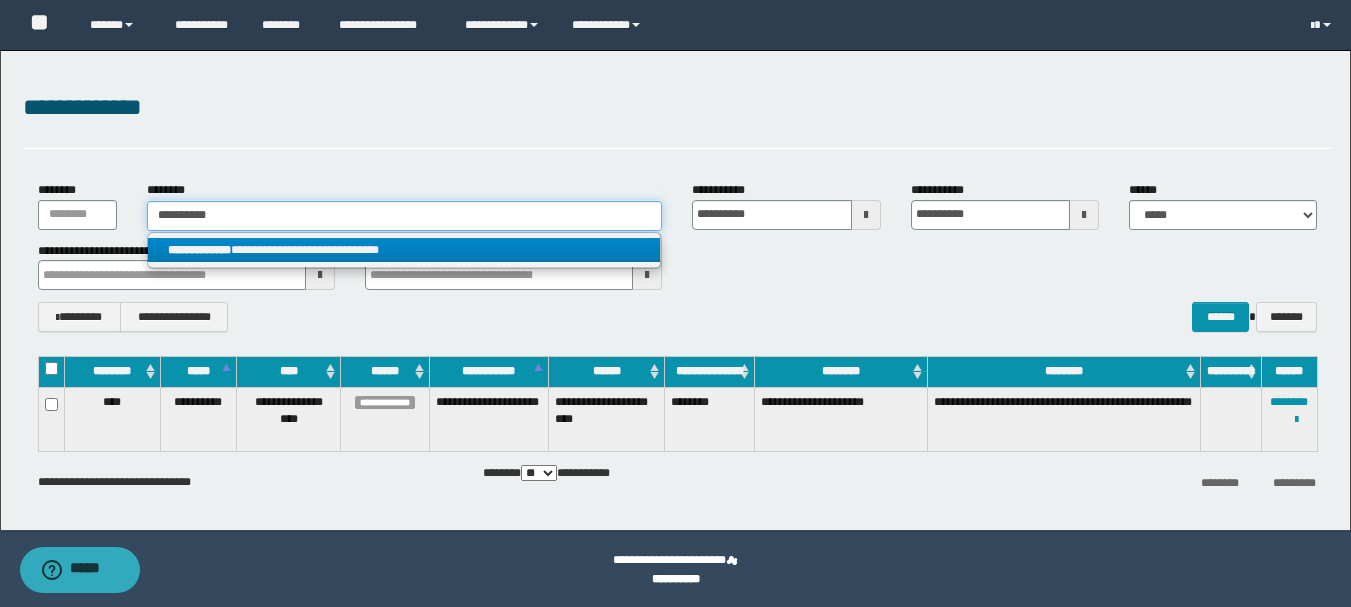 type 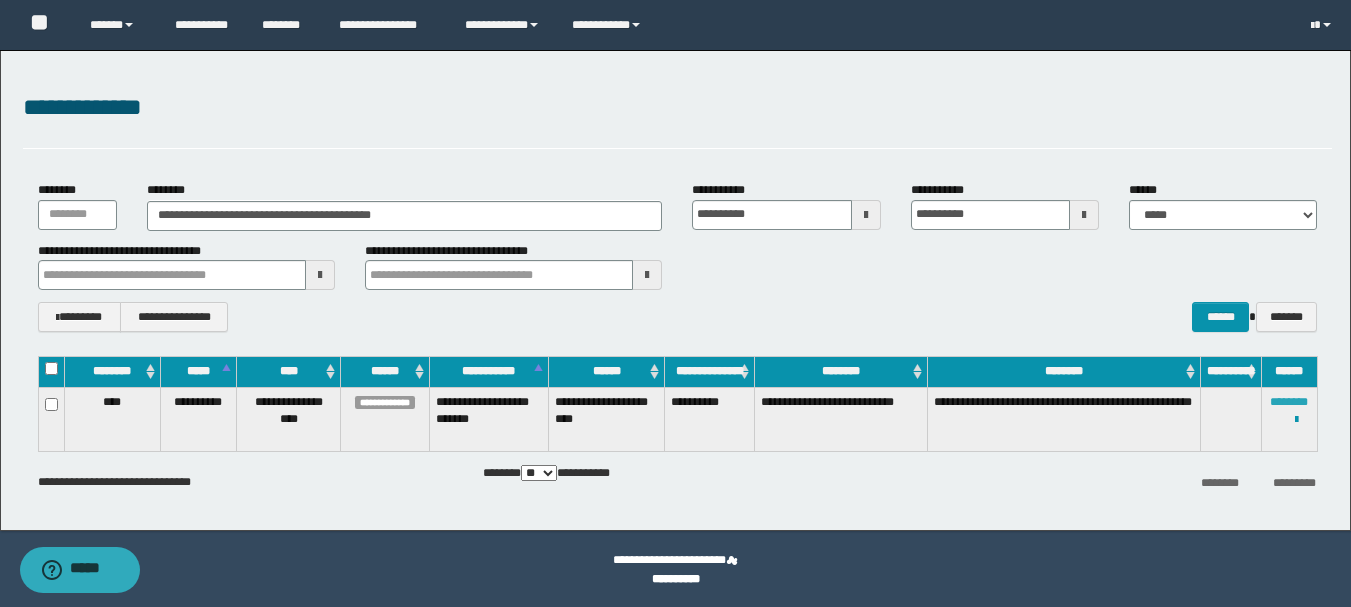 click on "********" at bounding box center (1289, 402) 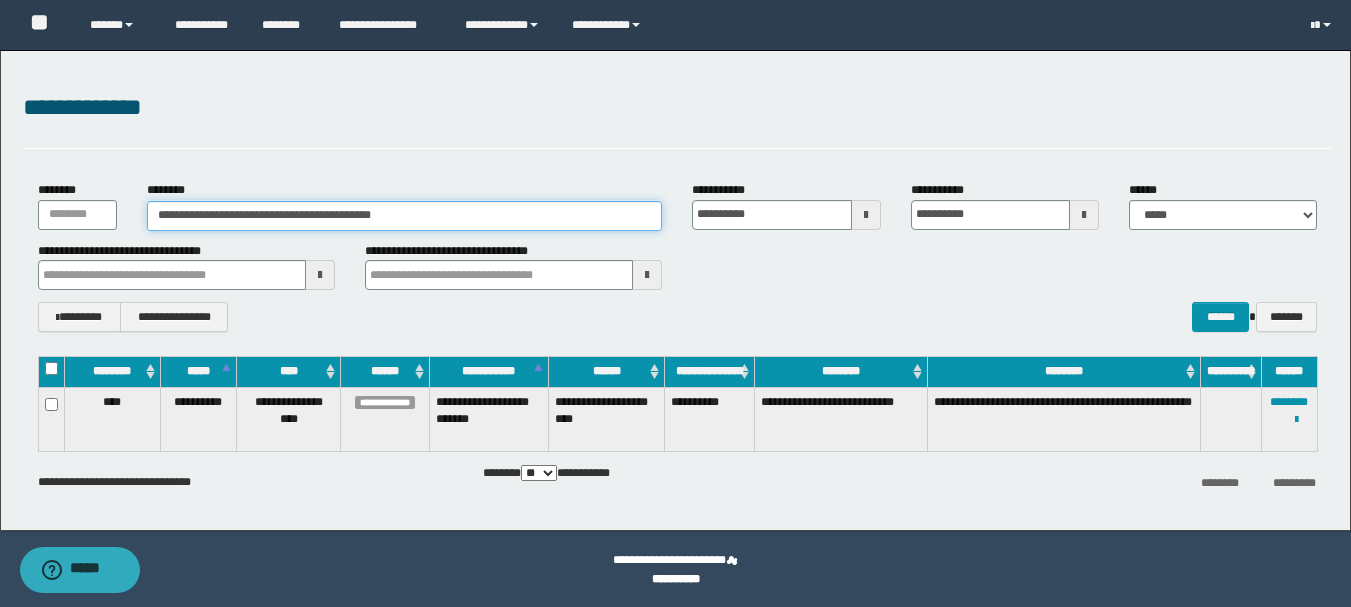 drag, startPoint x: 492, startPoint y: 222, endPoint x: 115, endPoint y: 230, distance: 377.08487 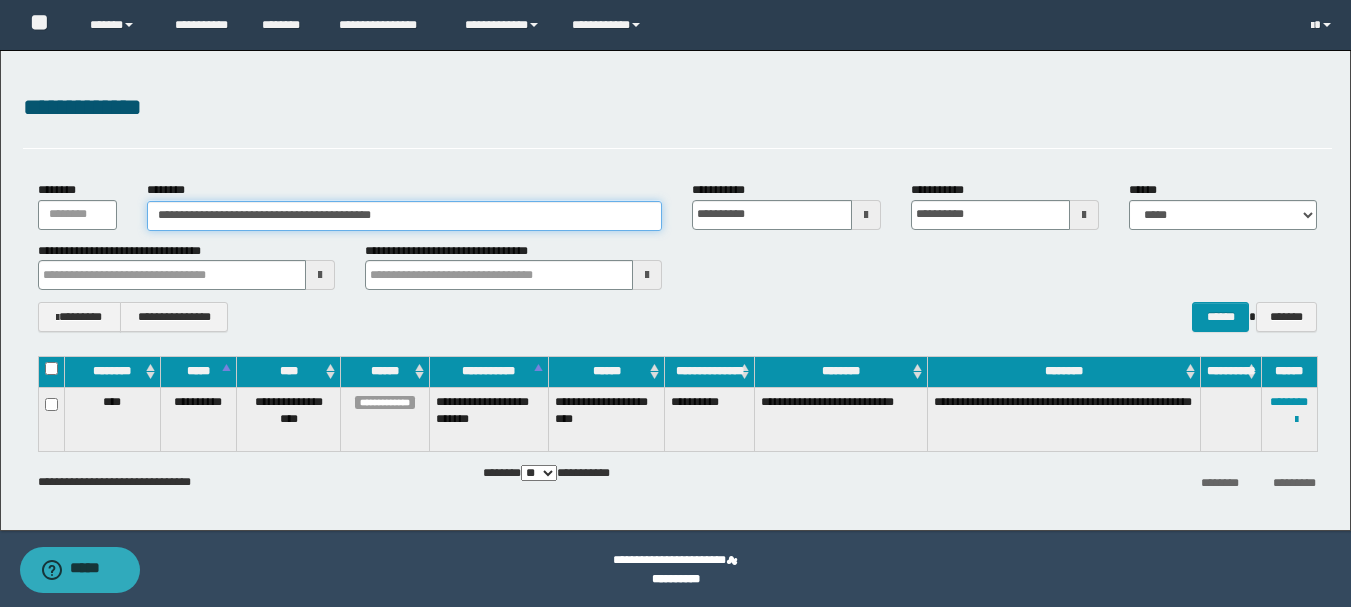 paste 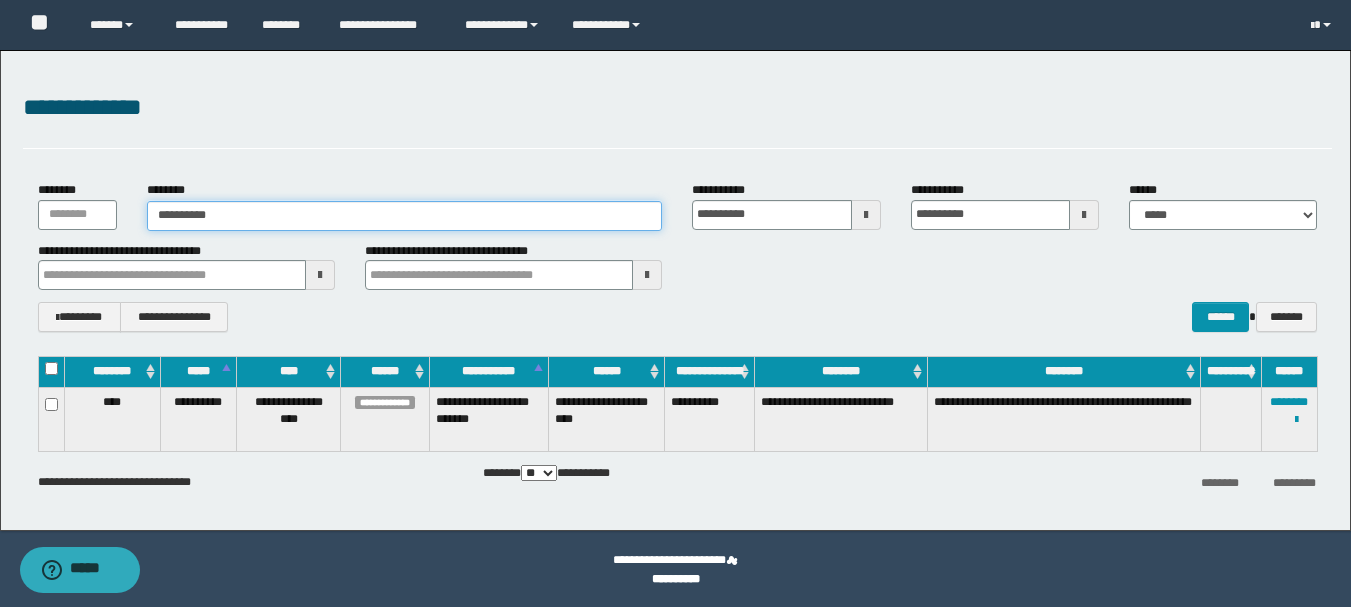 type on "**********" 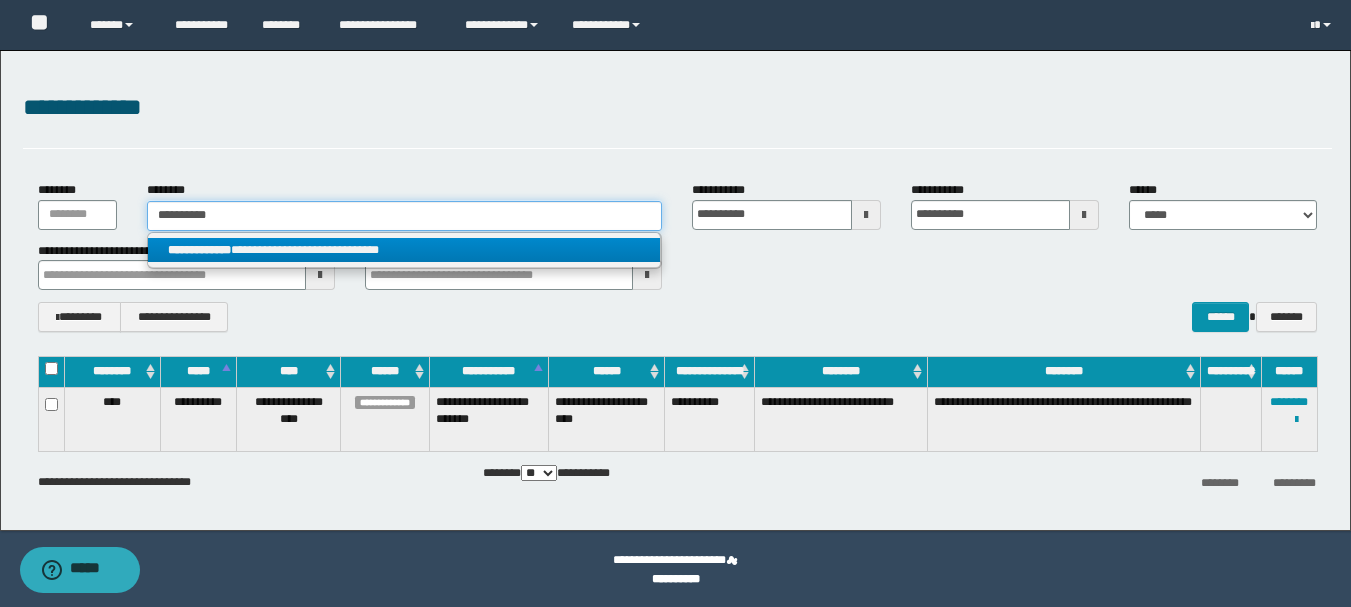 type on "**********" 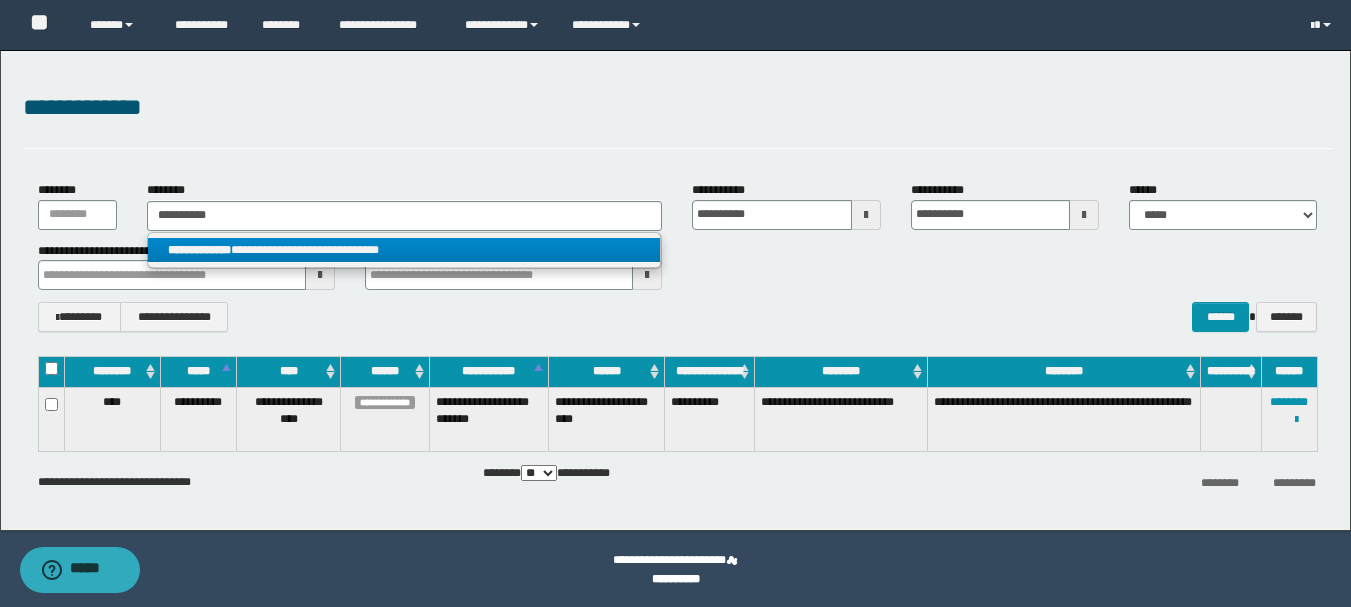 click on "**********" at bounding box center (404, 250) 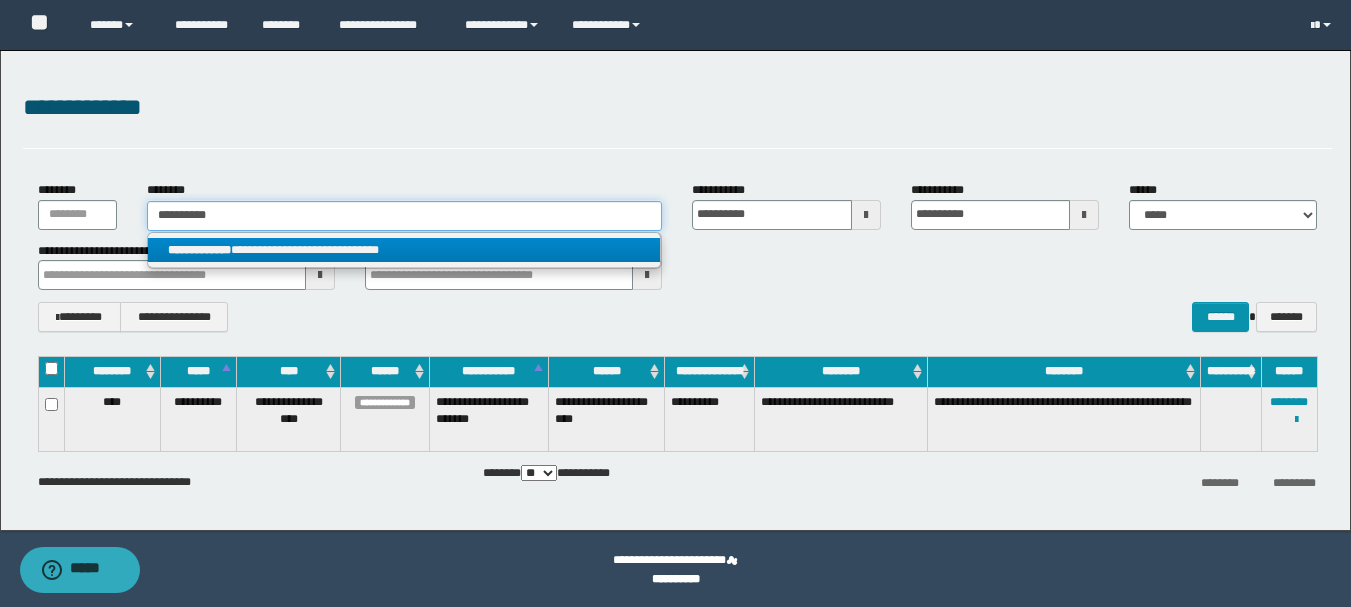type 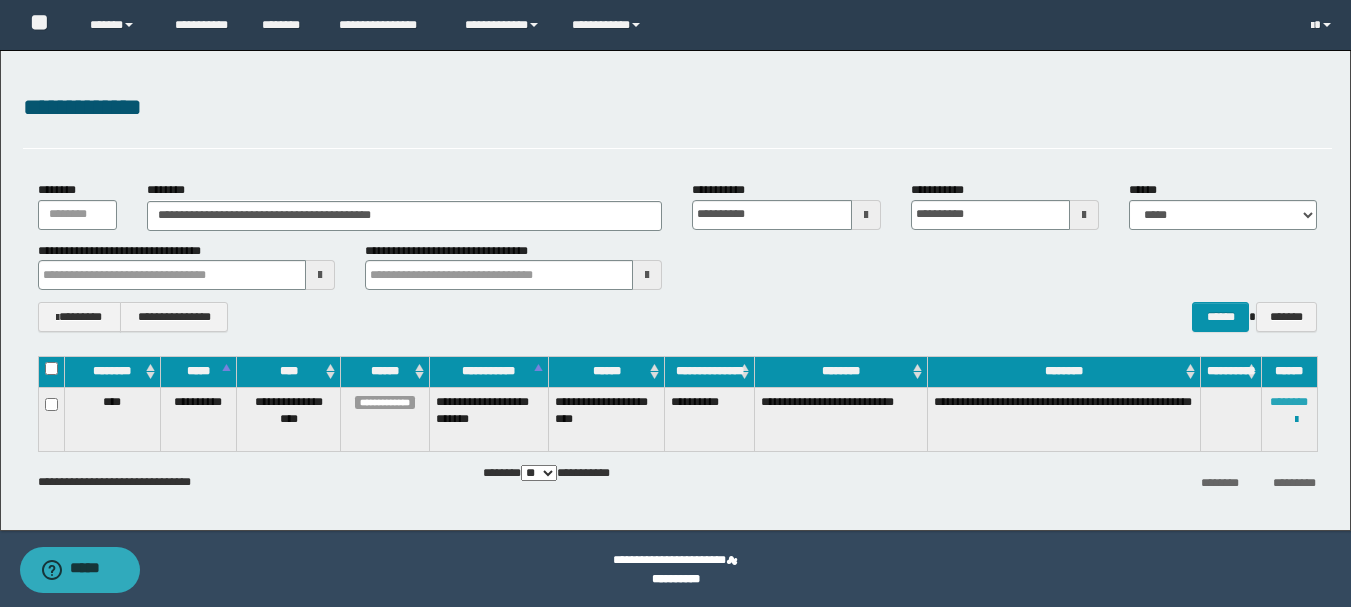 click on "********" at bounding box center (1289, 402) 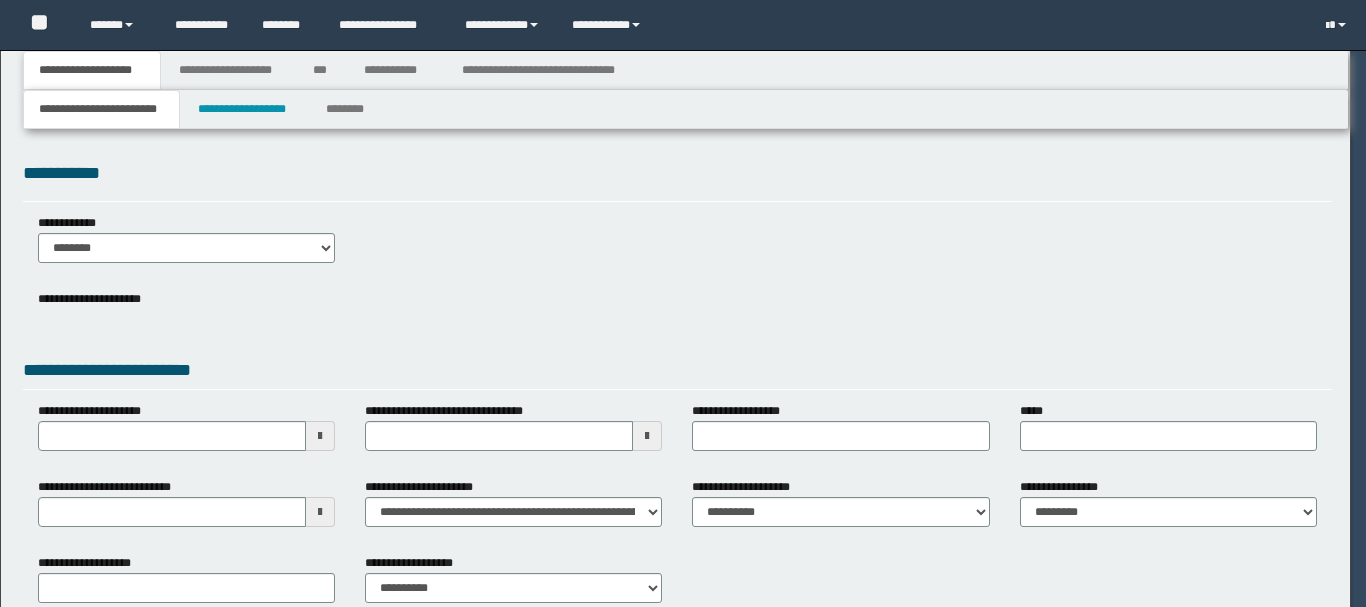 scroll, scrollTop: 0, scrollLeft: 0, axis: both 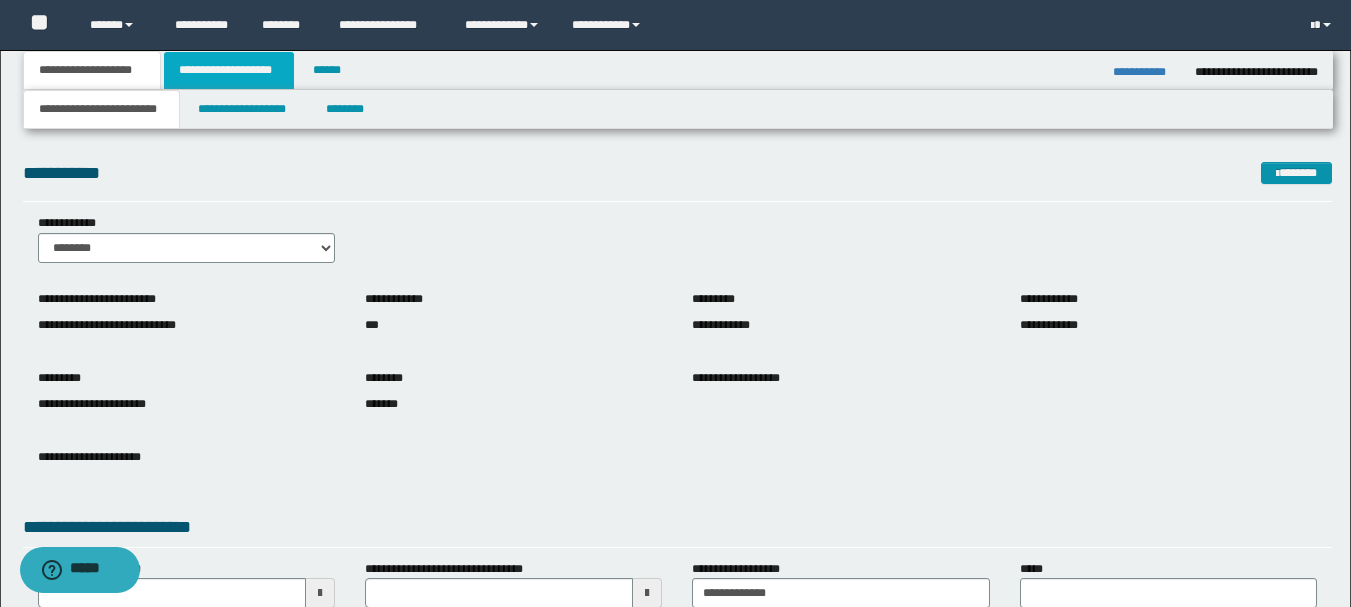 click on "**********" at bounding box center [229, 70] 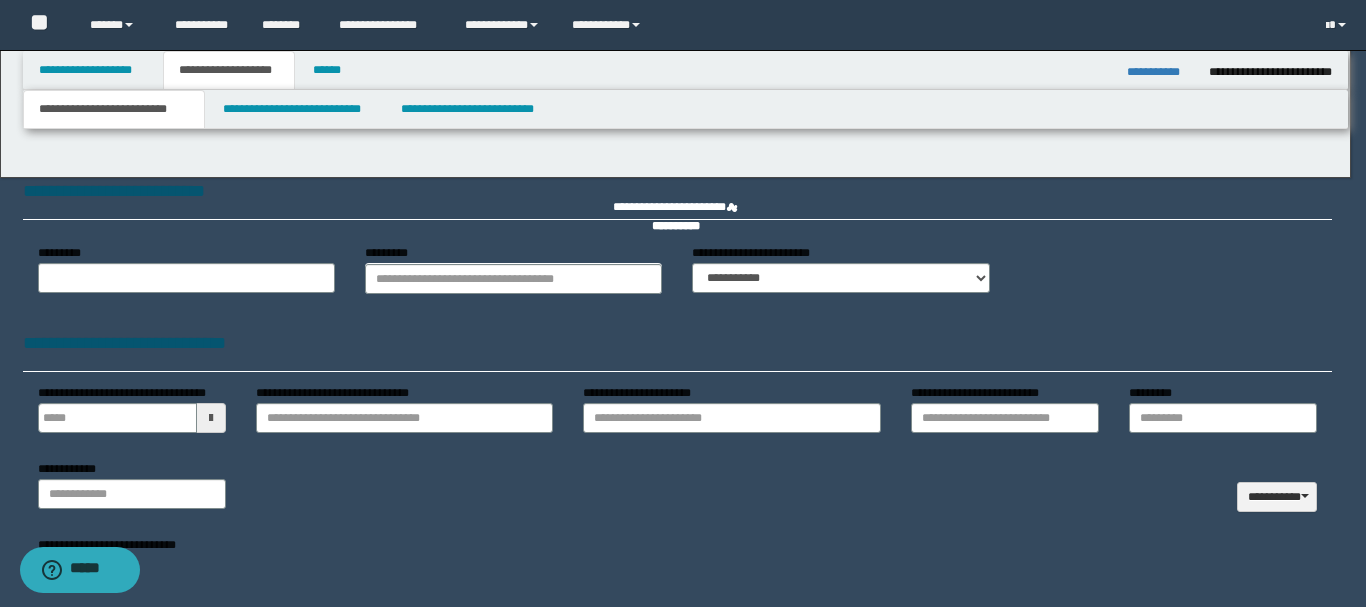 type 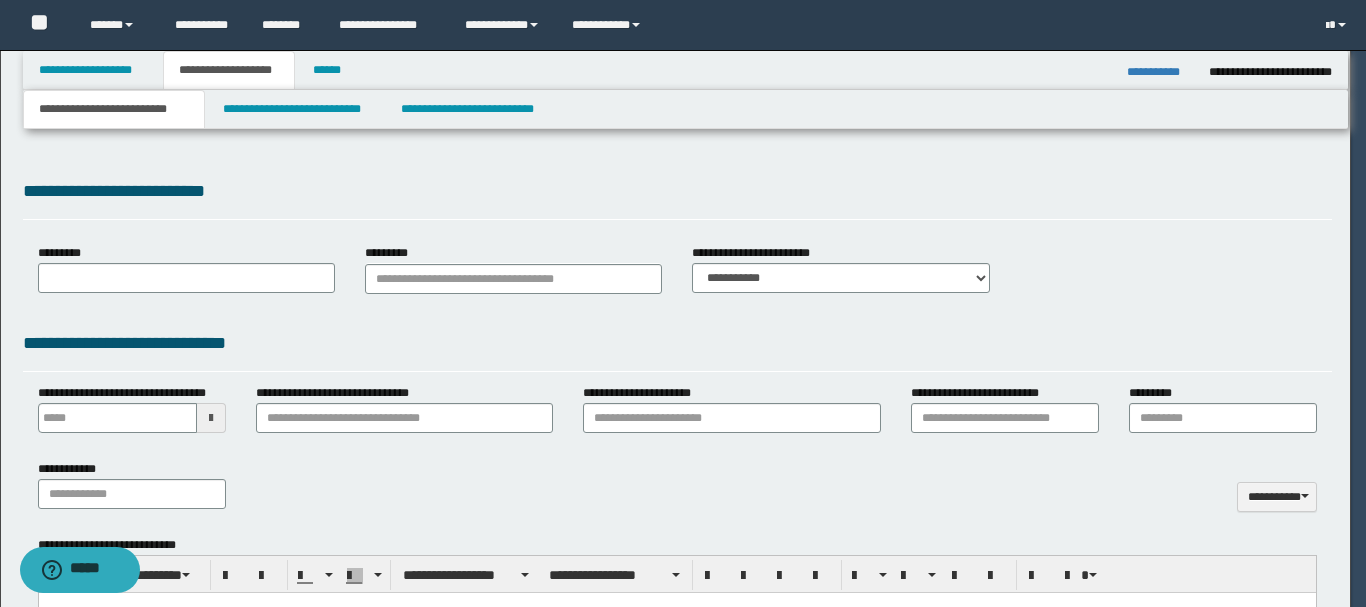scroll, scrollTop: 0, scrollLeft: 0, axis: both 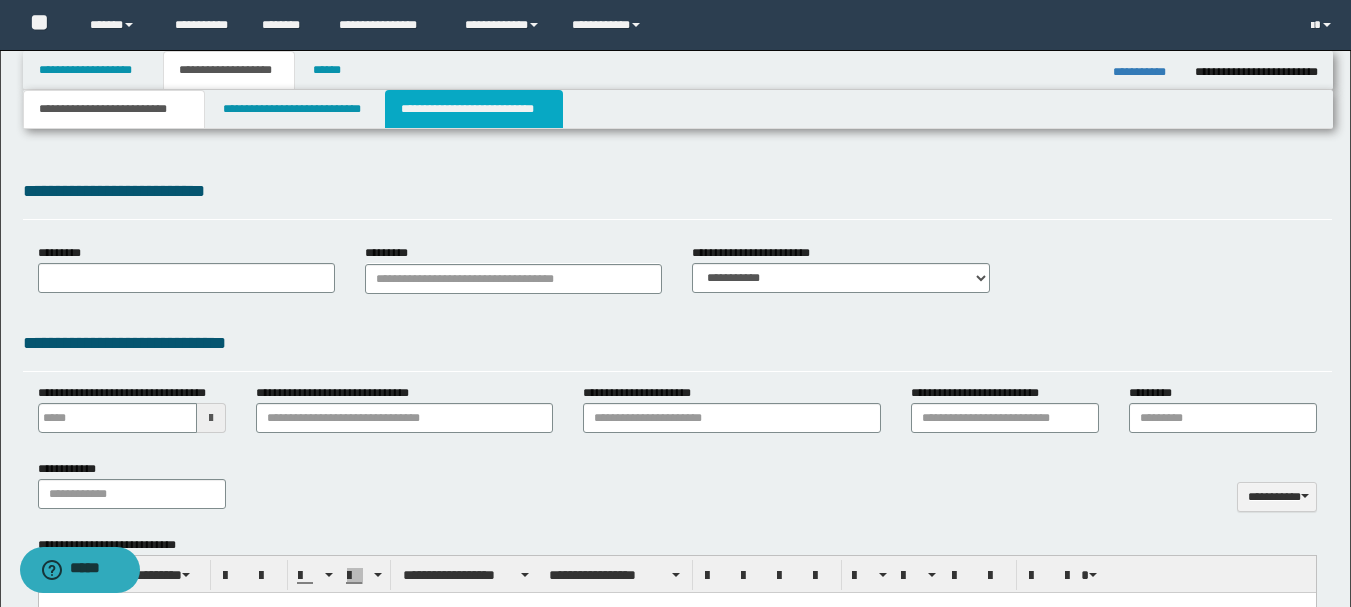 click on "**********" at bounding box center (474, 109) 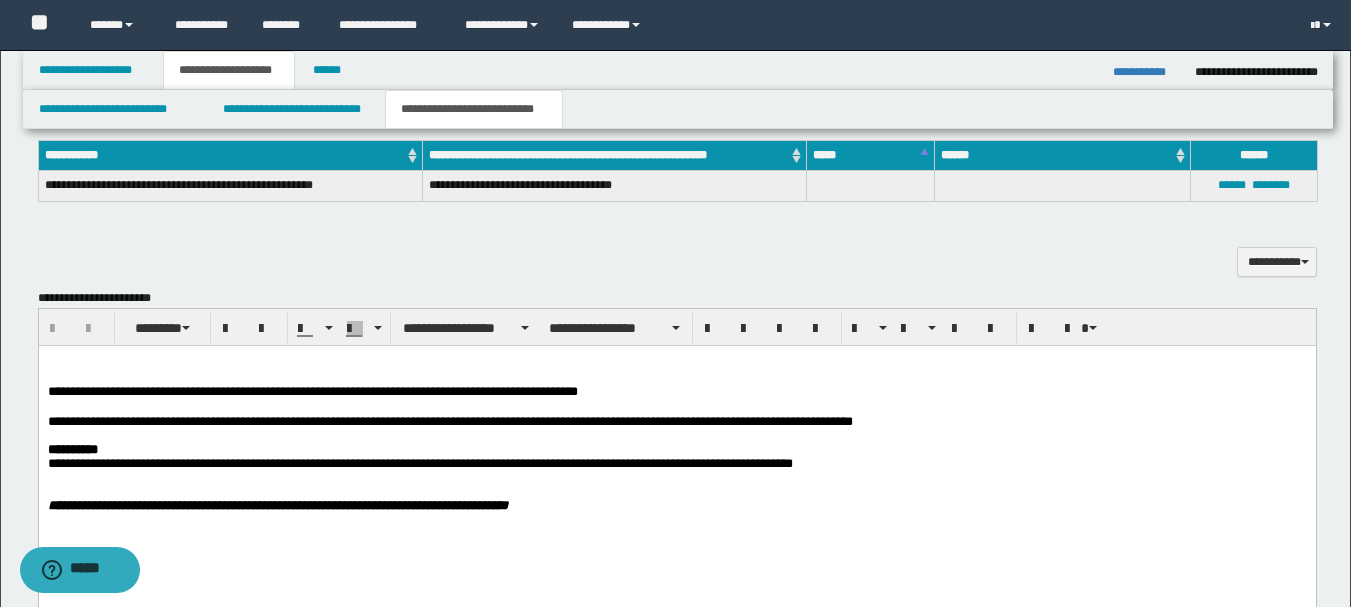 scroll, scrollTop: 500, scrollLeft: 0, axis: vertical 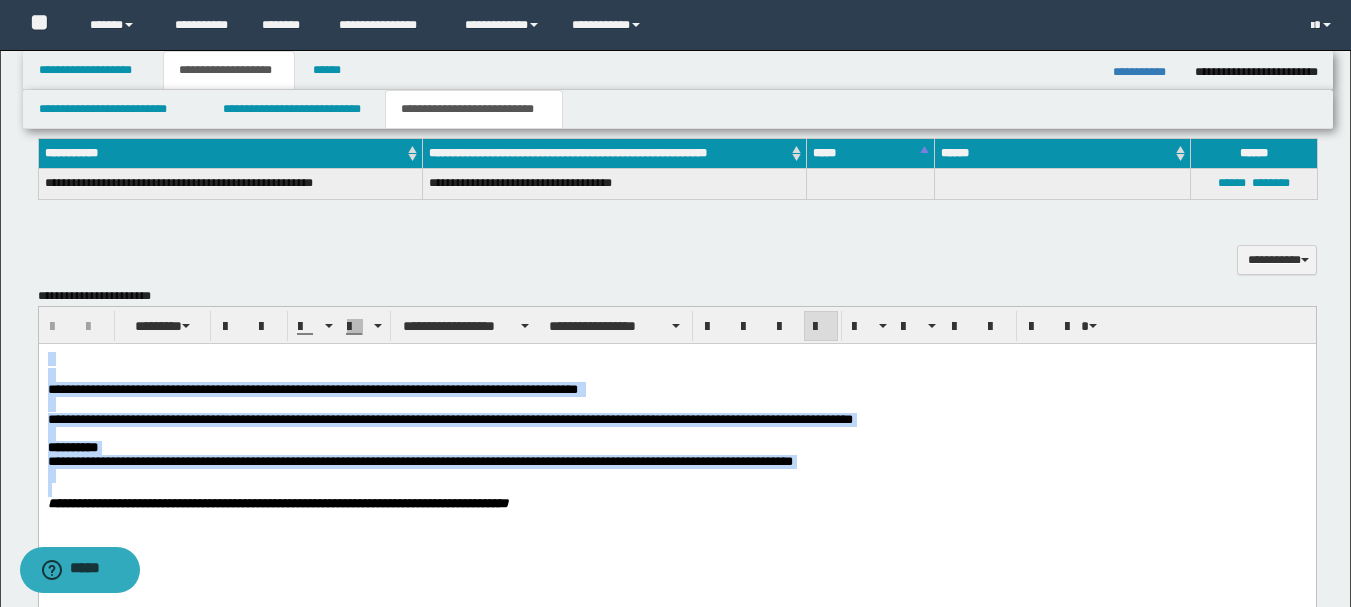 drag, startPoint x: 46, startPoint y: 363, endPoint x: 22, endPoint y: 512, distance: 150.9205 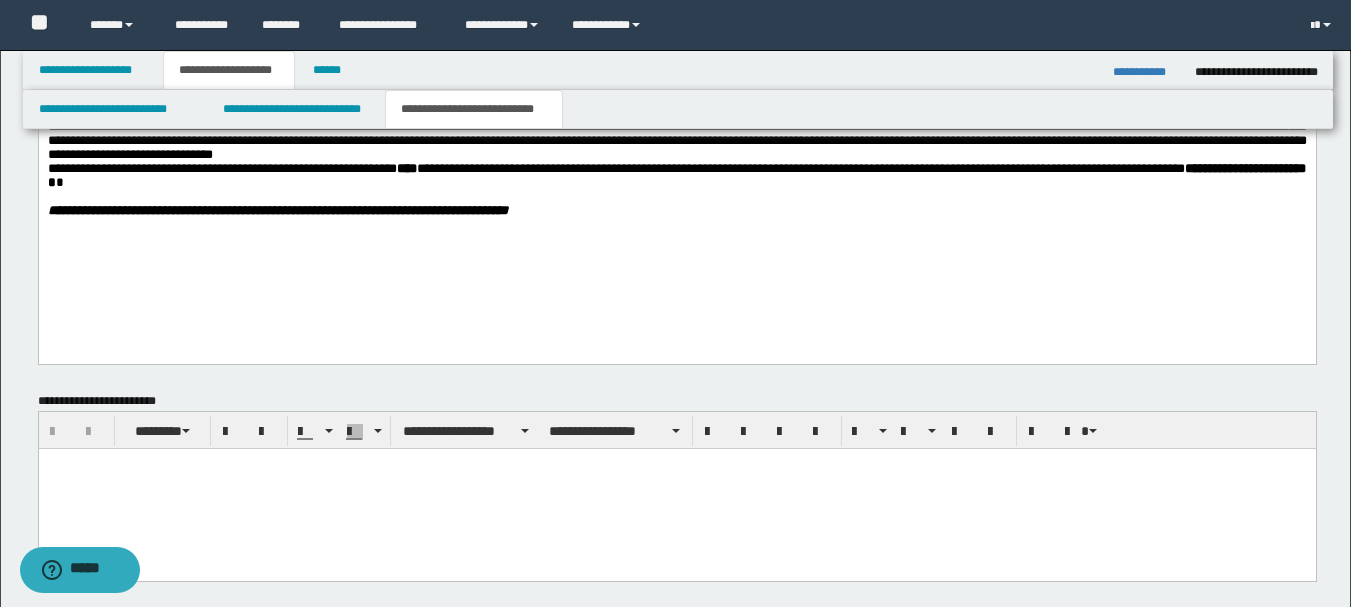 scroll, scrollTop: 800, scrollLeft: 0, axis: vertical 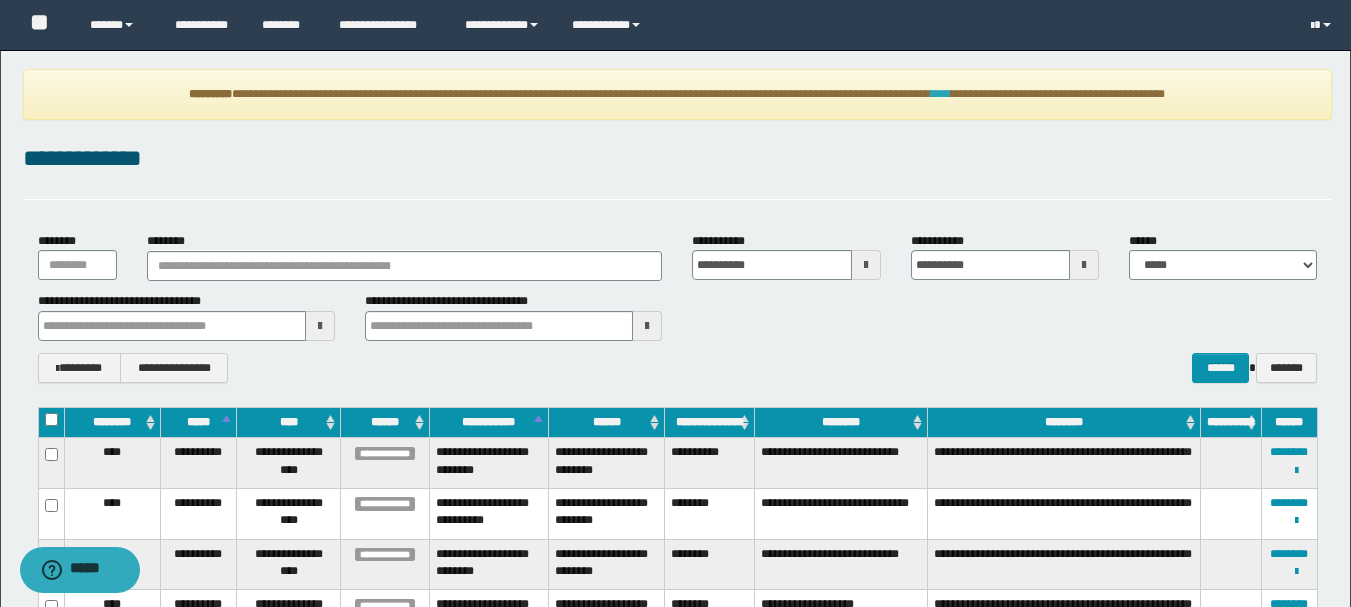click on "****" at bounding box center (941, 94) 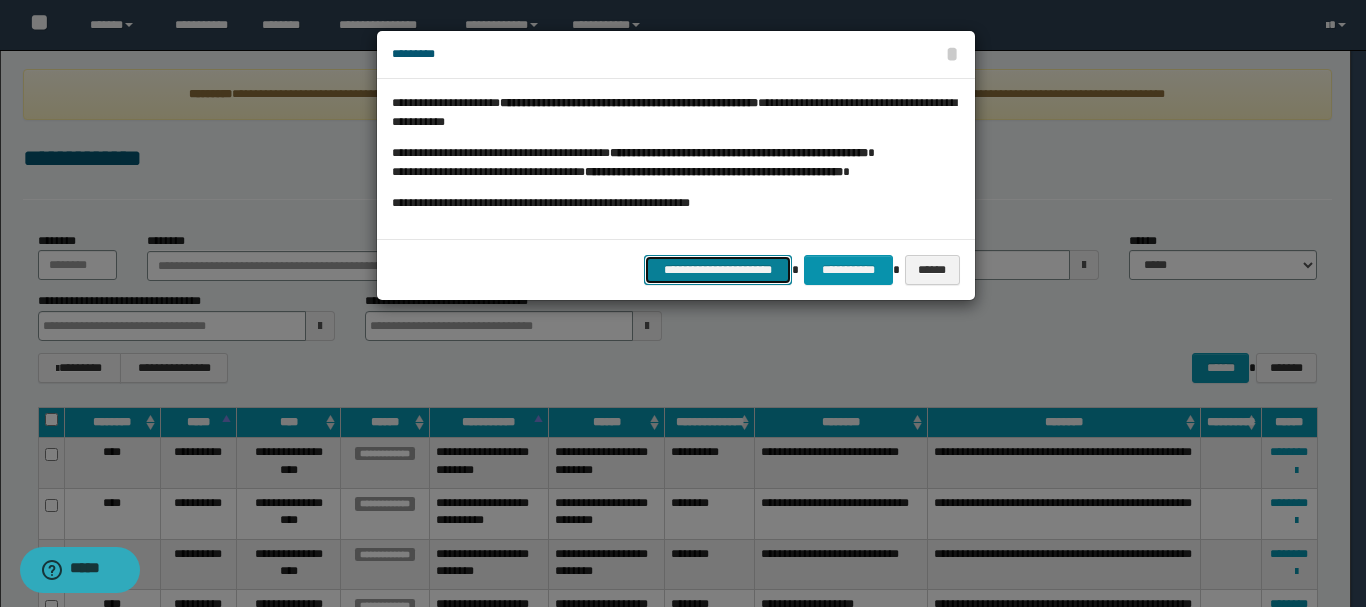 click on "**********" at bounding box center (718, 270) 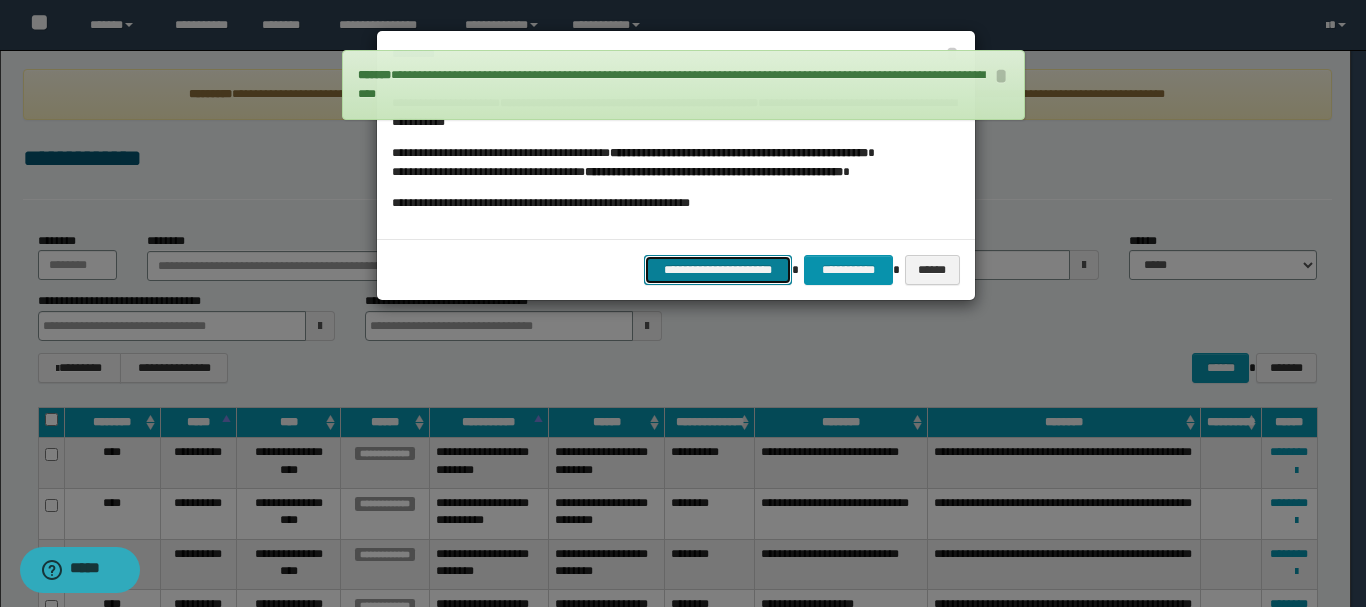 click on "**********" at bounding box center [718, 270] 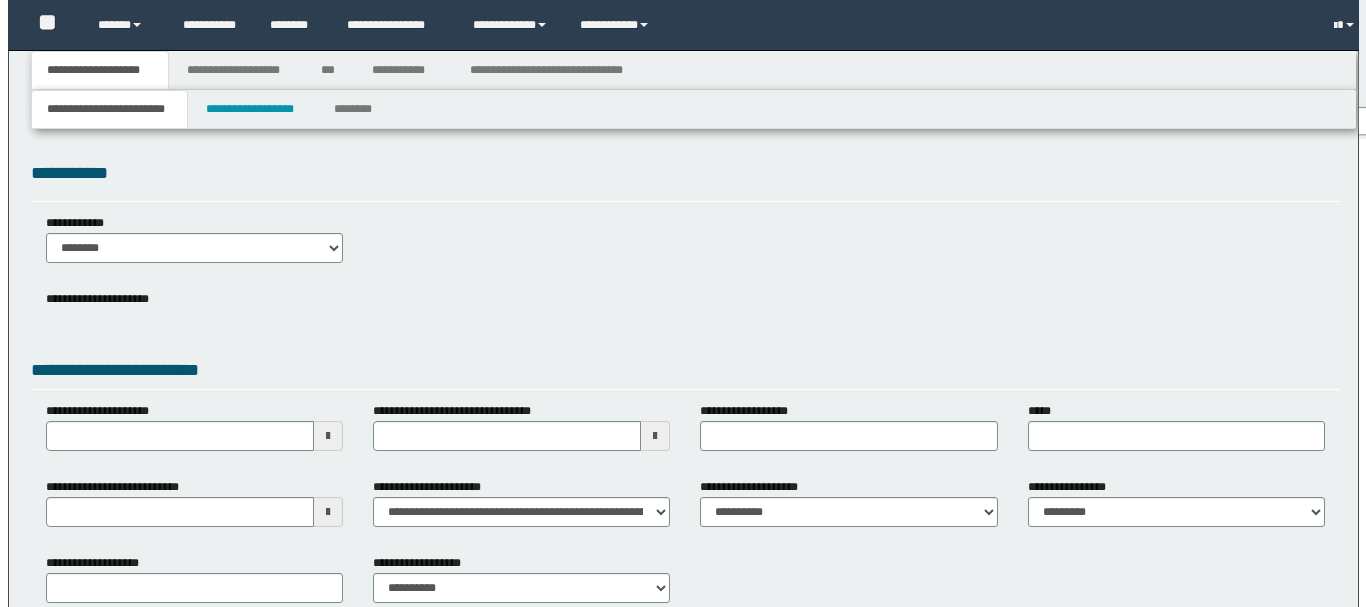scroll, scrollTop: 0, scrollLeft: 0, axis: both 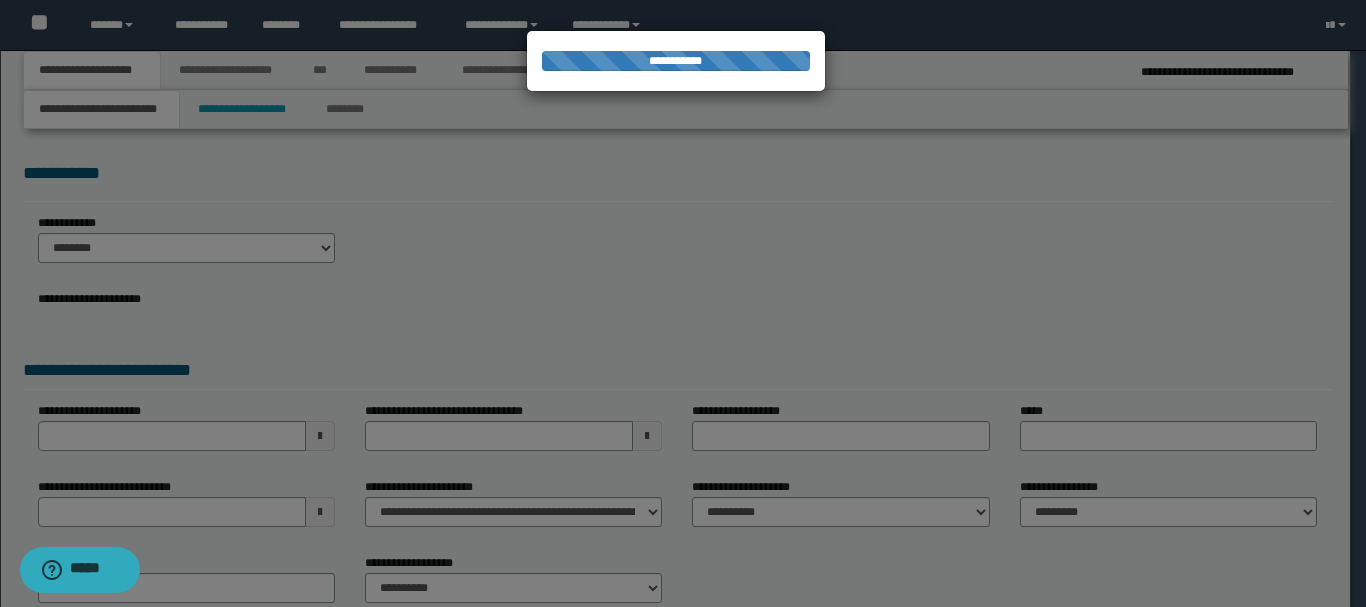 type on "**********" 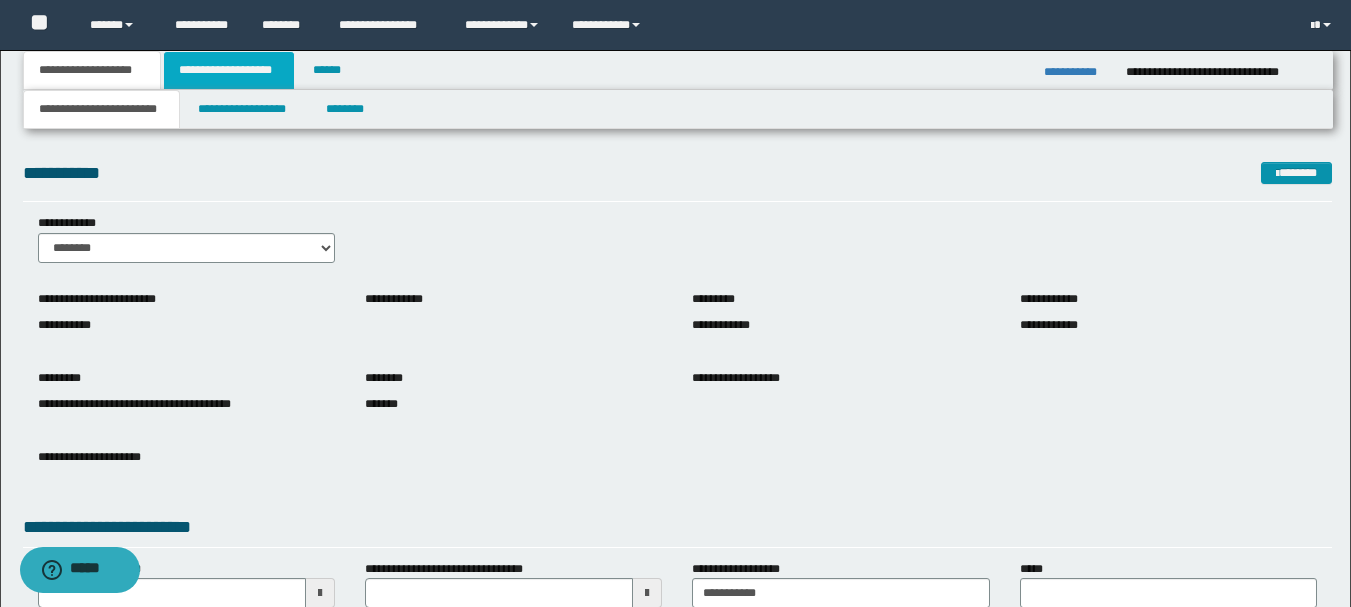 click on "**********" at bounding box center (229, 70) 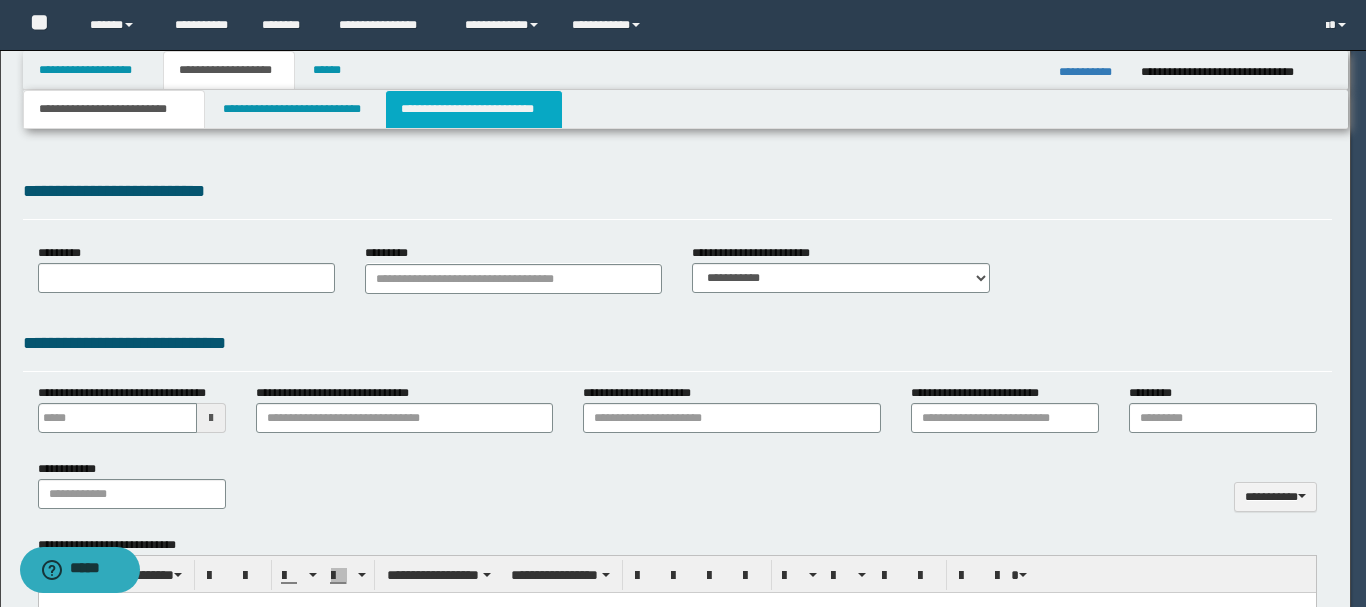 type 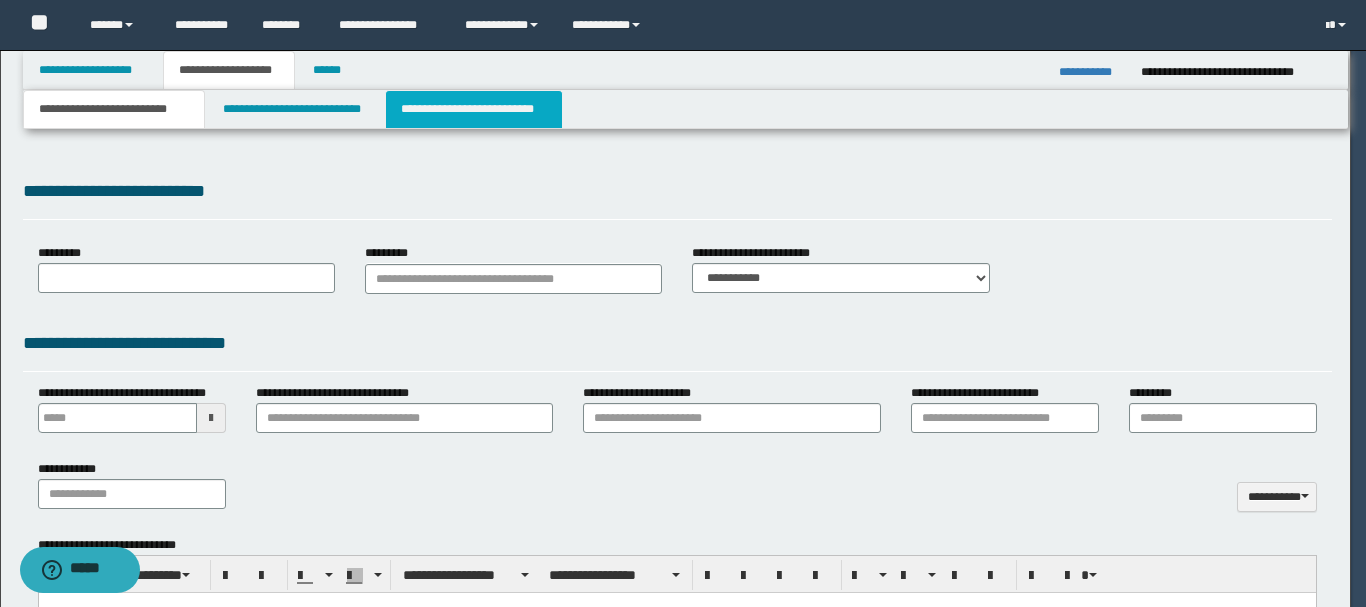 scroll, scrollTop: 0, scrollLeft: 0, axis: both 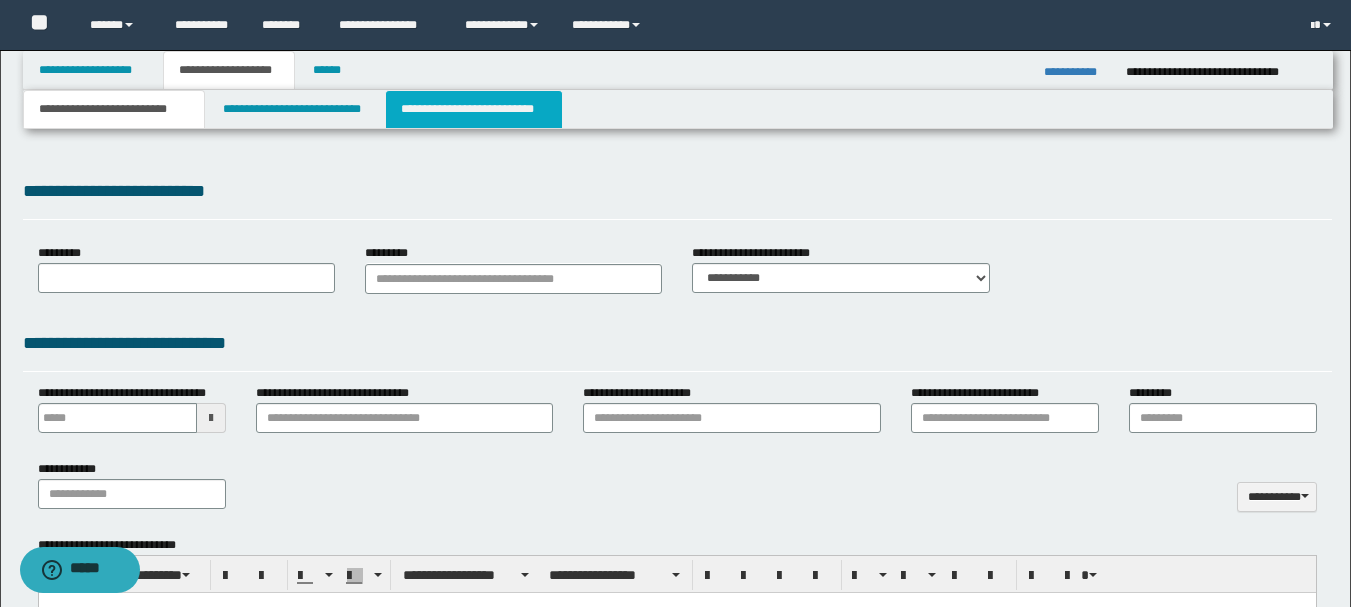 type on "**********" 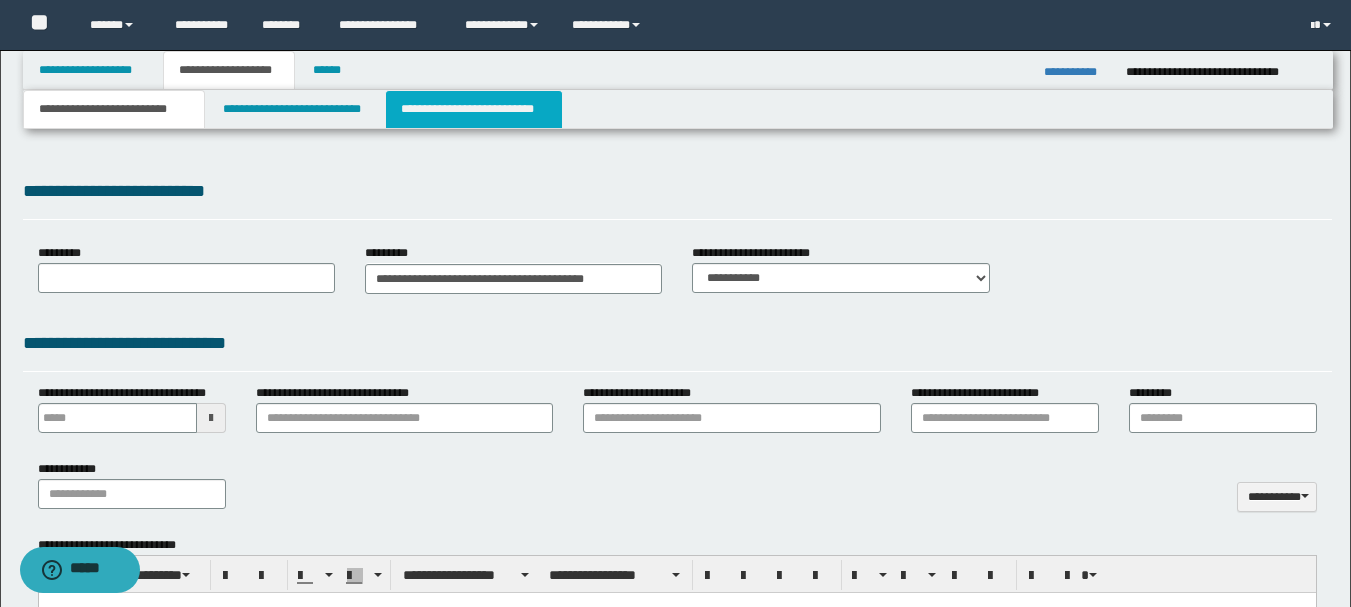 click on "**********" at bounding box center [474, 109] 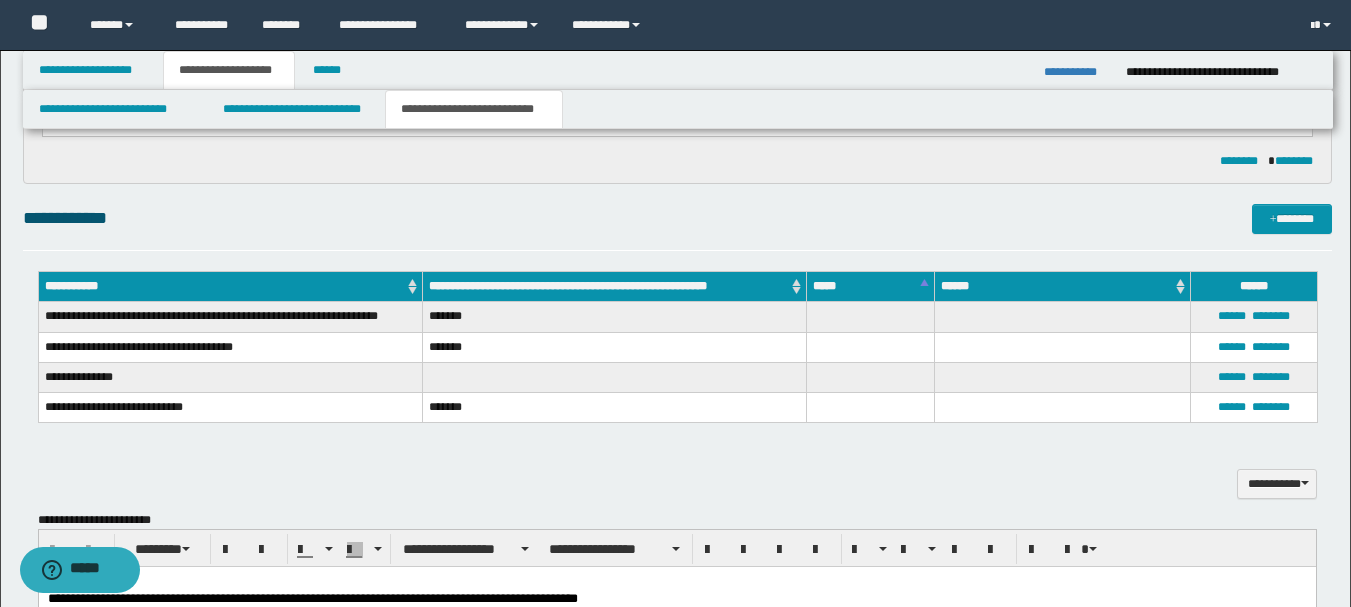 scroll, scrollTop: 500, scrollLeft: 0, axis: vertical 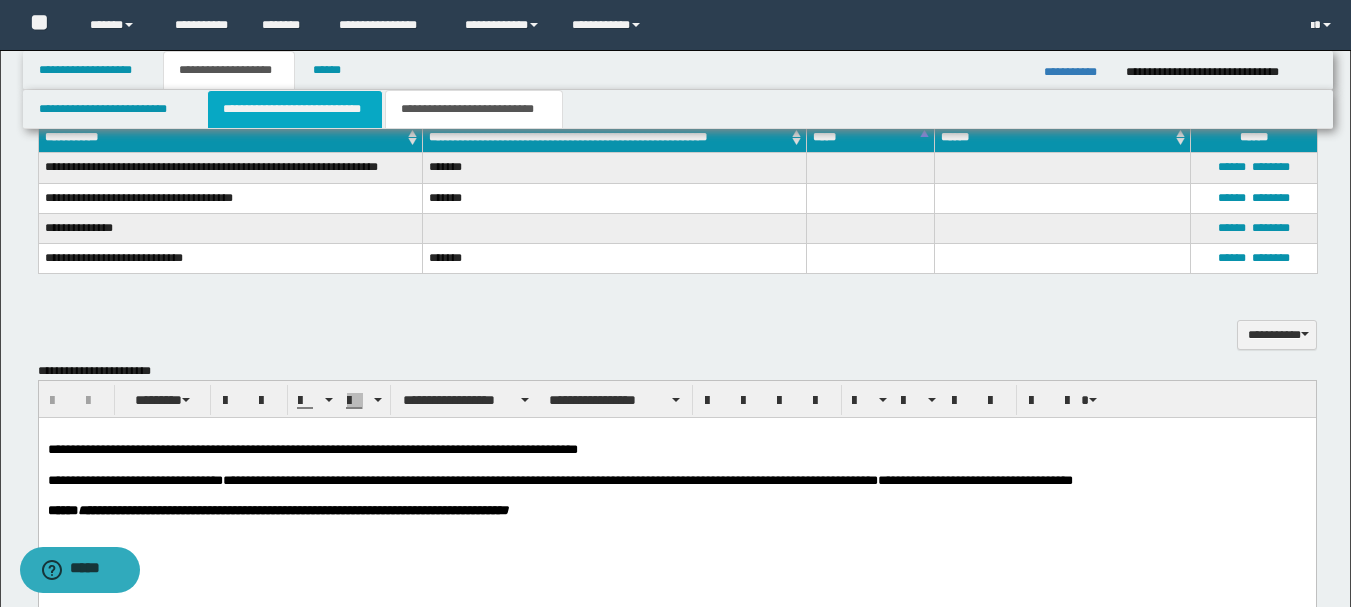 click on "**********" at bounding box center (295, 109) 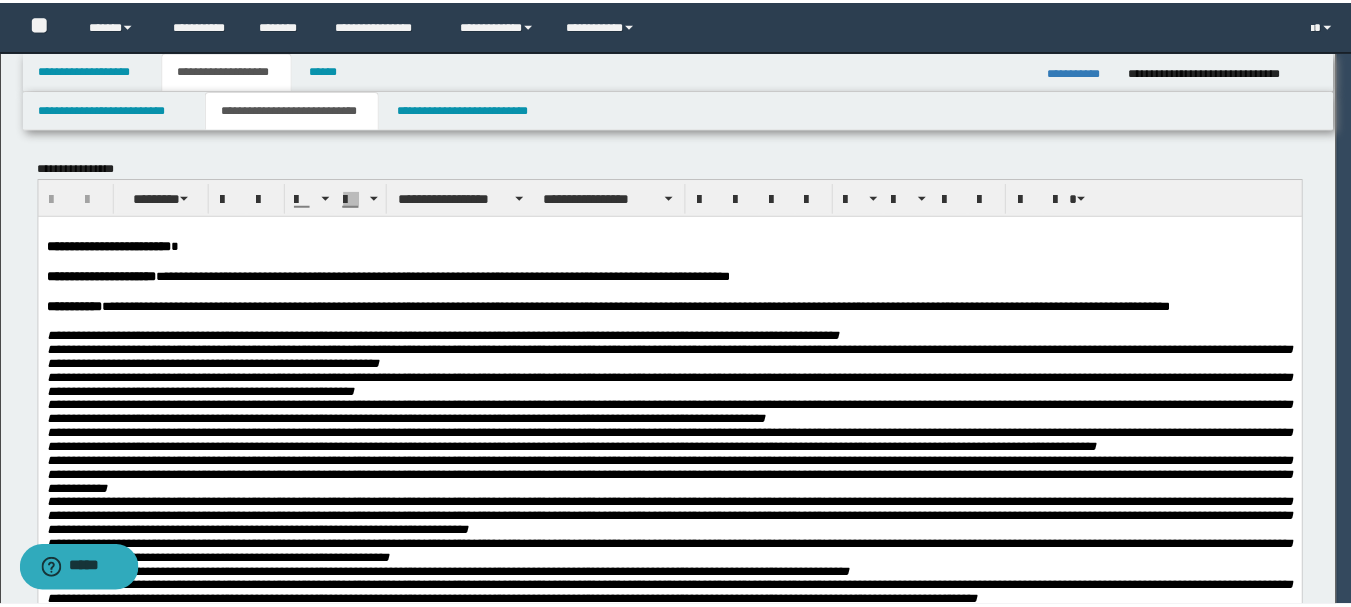 scroll, scrollTop: 0, scrollLeft: 0, axis: both 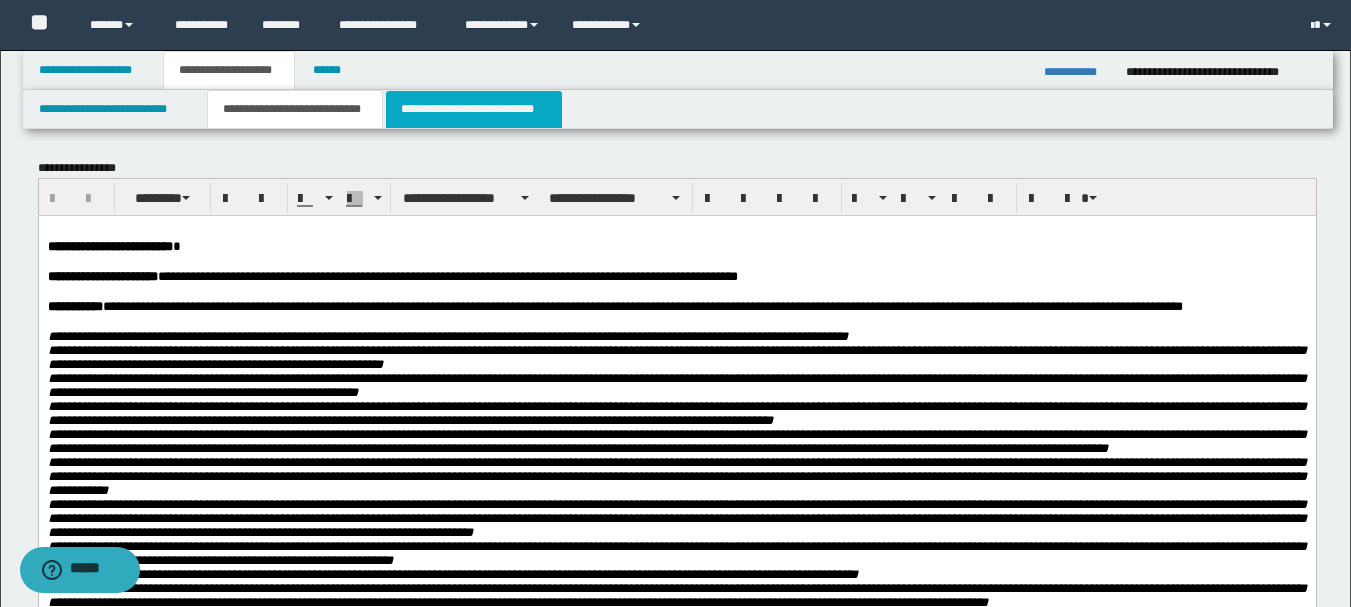 click on "**********" at bounding box center (474, 109) 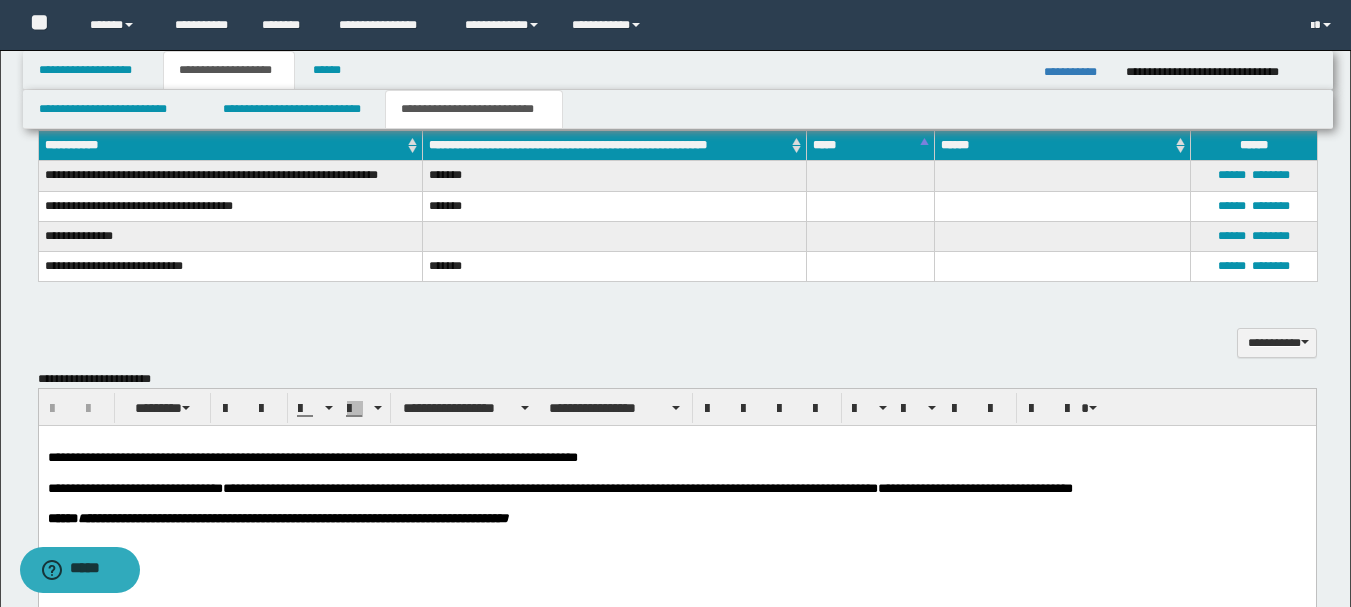 scroll, scrollTop: 500, scrollLeft: 0, axis: vertical 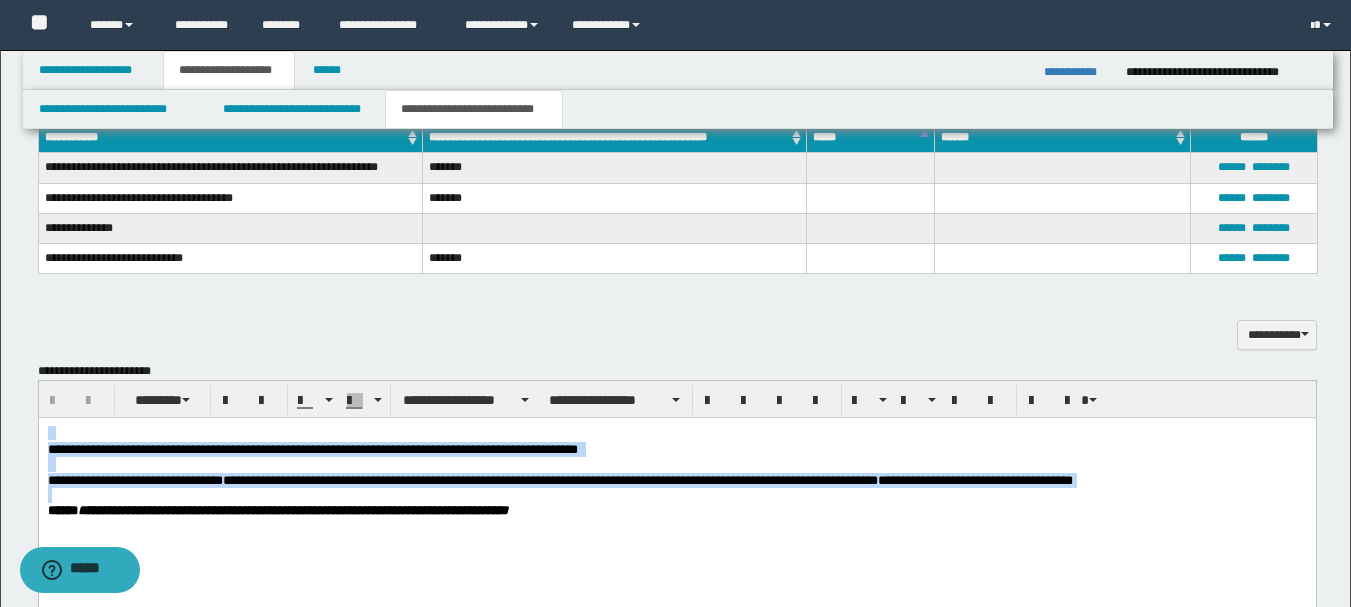 drag, startPoint x: 48, startPoint y: 426, endPoint x: 109, endPoint y: 496, distance: 92.84934 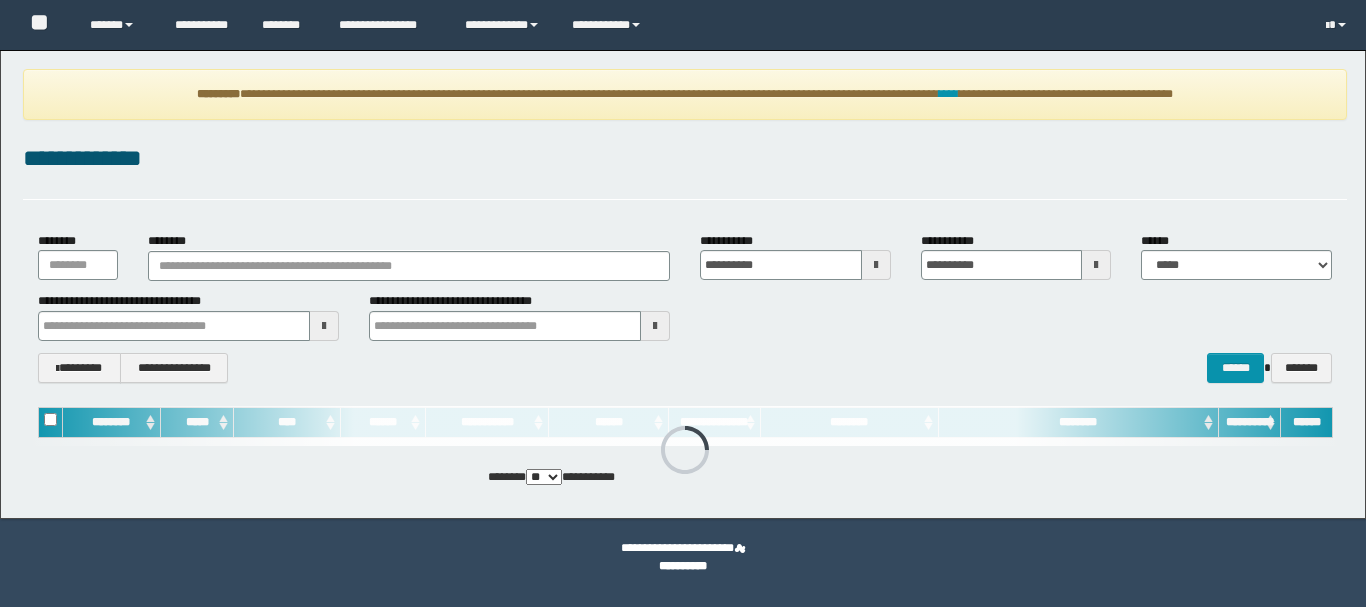 scroll, scrollTop: 0, scrollLeft: 0, axis: both 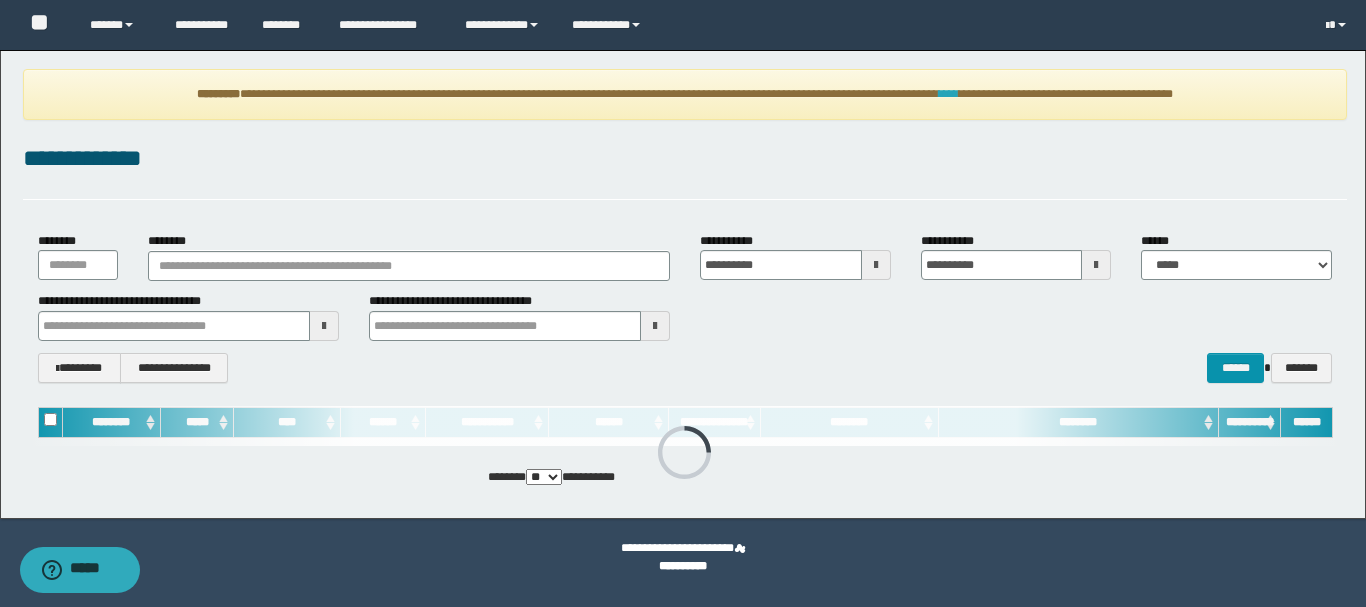 click on "****" at bounding box center [949, 94] 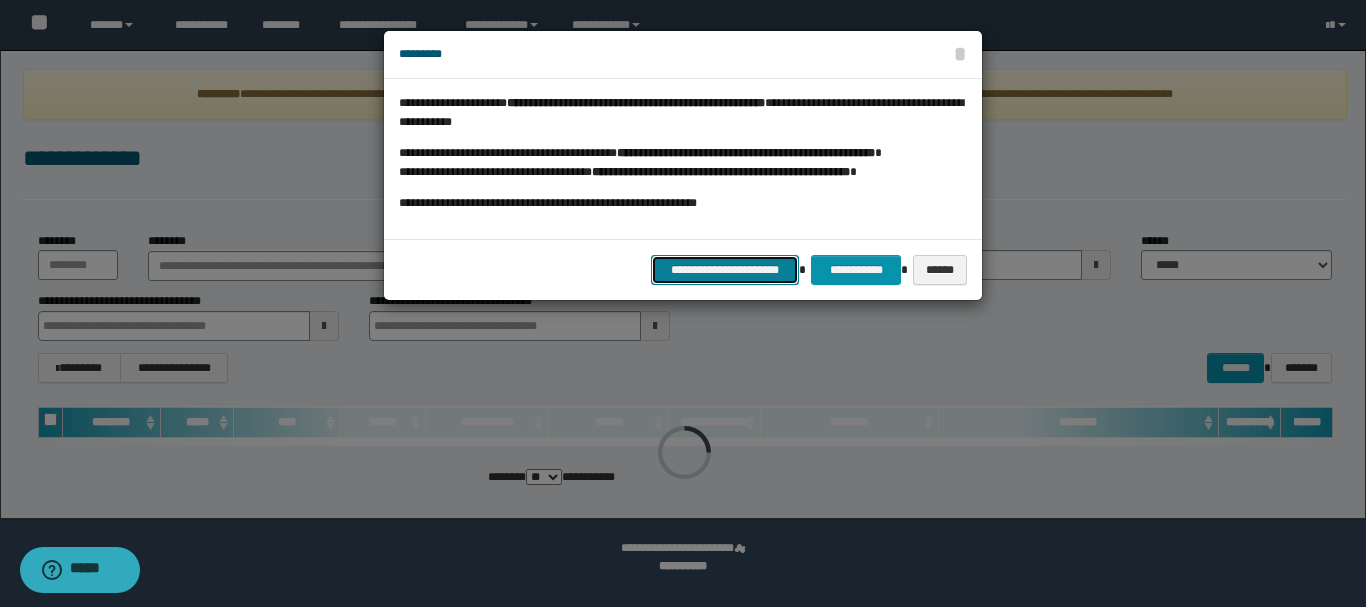 click on "**********" at bounding box center (725, 270) 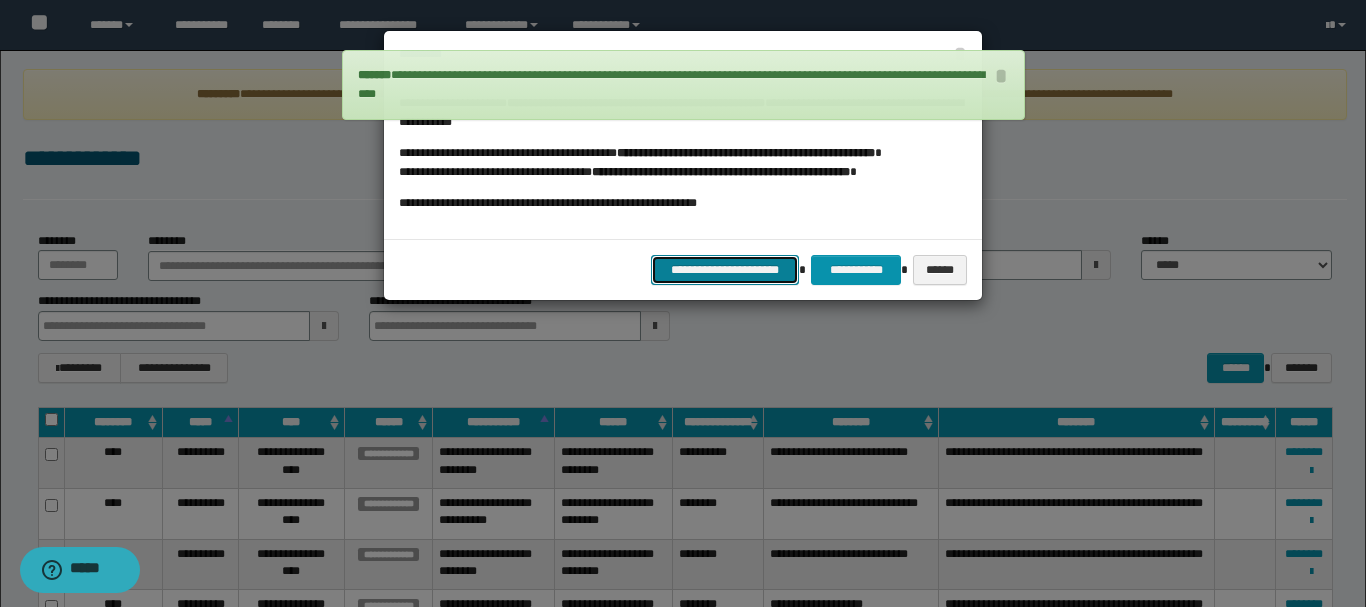 click on "**********" at bounding box center (725, 270) 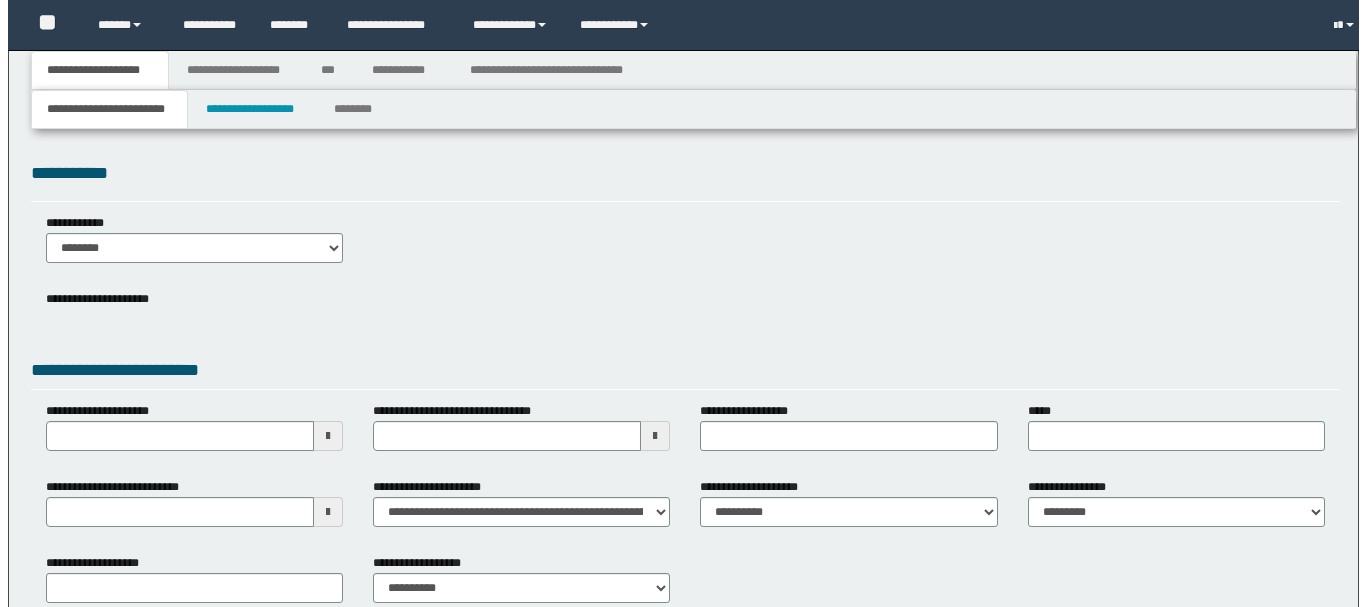 scroll, scrollTop: 0, scrollLeft: 0, axis: both 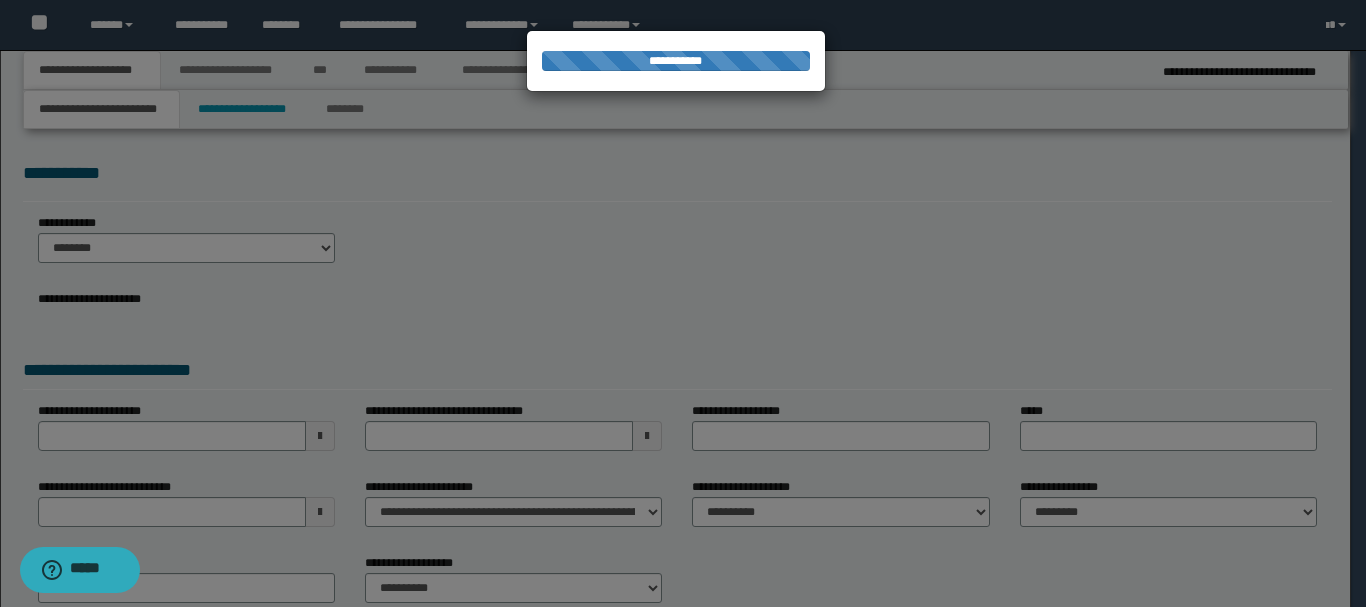type on "**********" 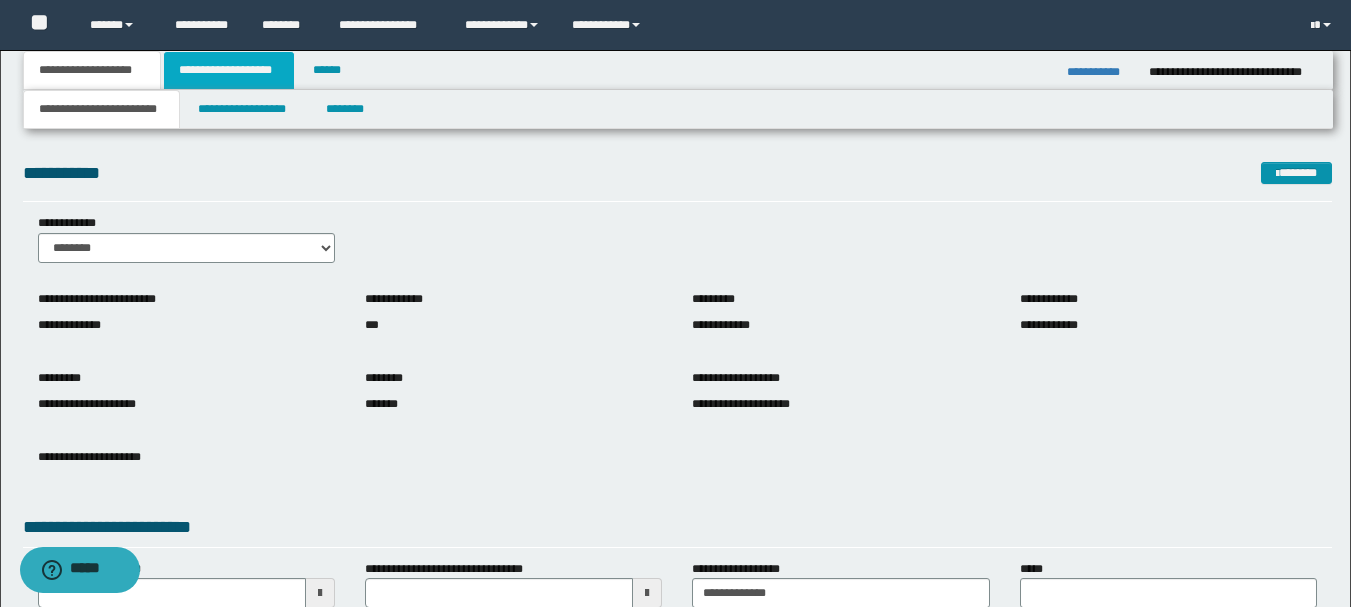 click on "**********" at bounding box center (229, 70) 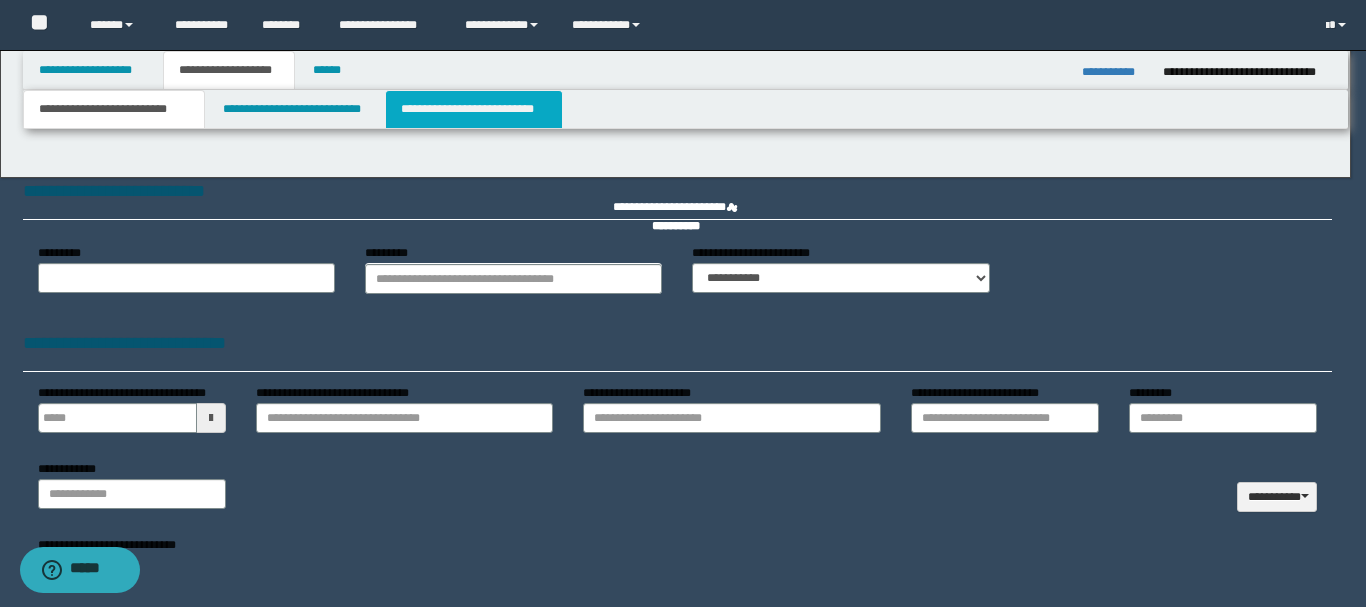 type 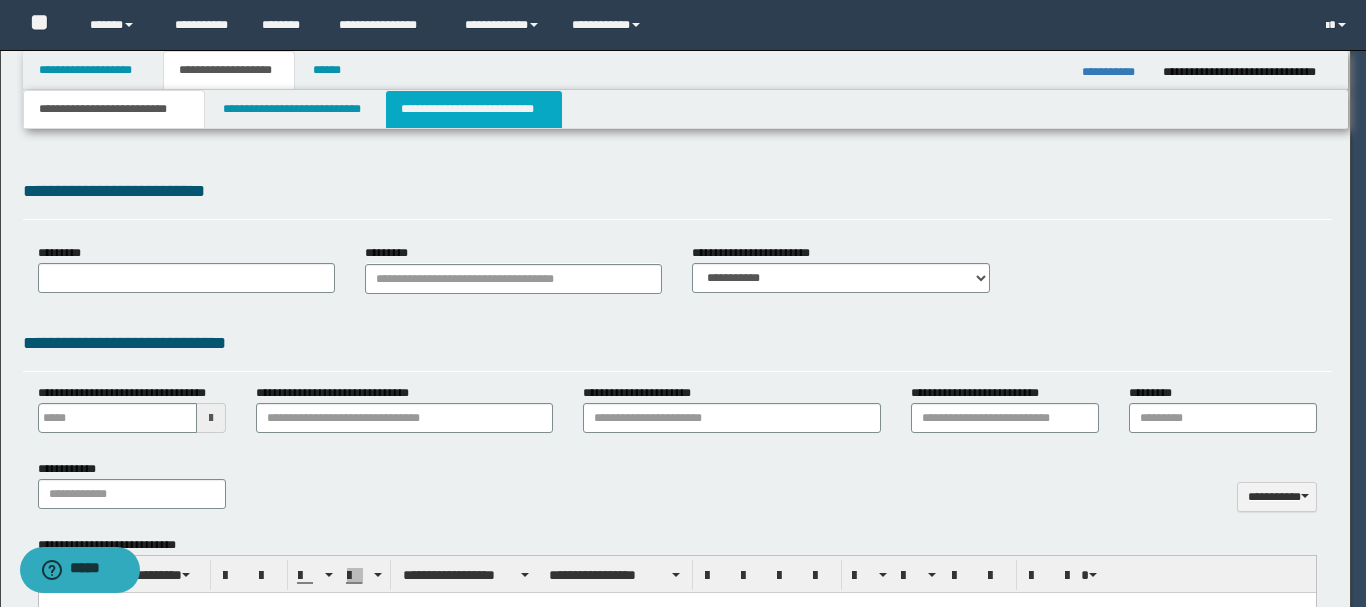 select on "*" 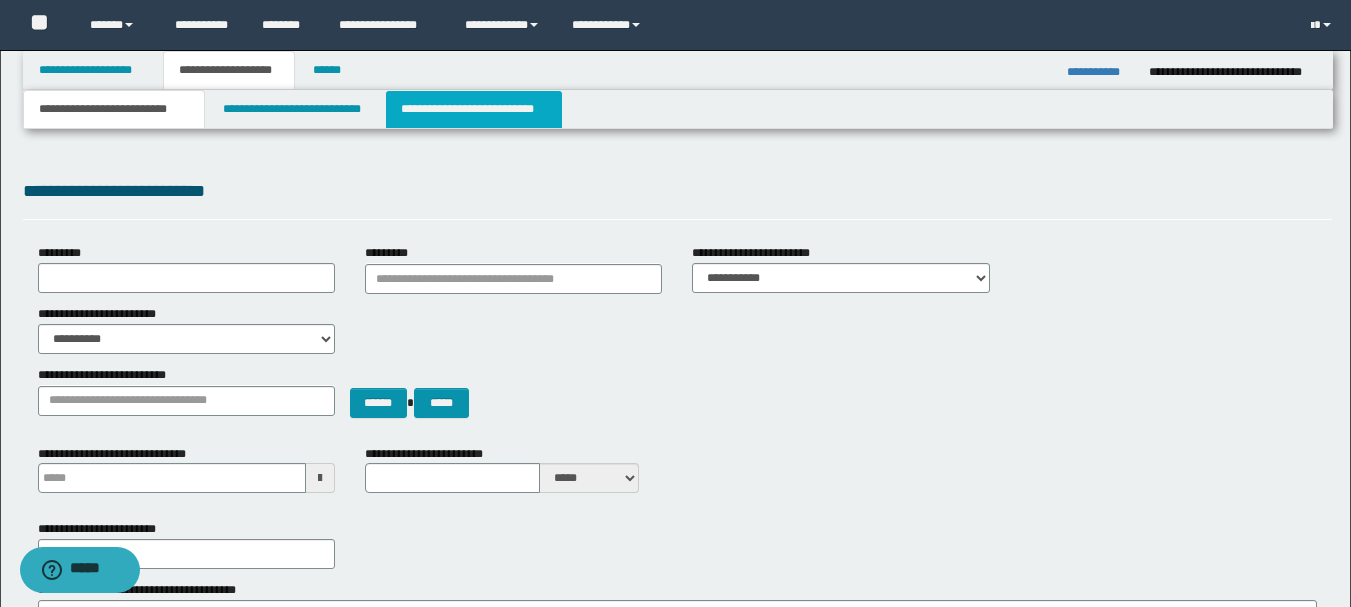 click on "**********" at bounding box center [474, 109] 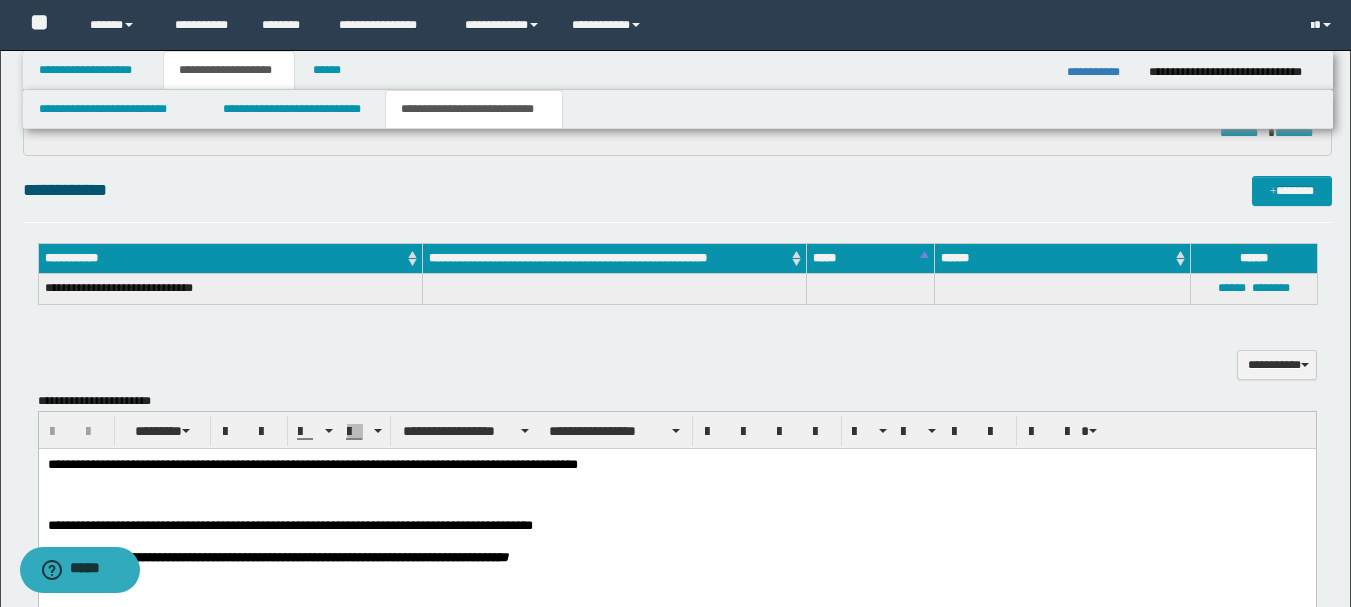 scroll, scrollTop: 400, scrollLeft: 0, axis: vertical 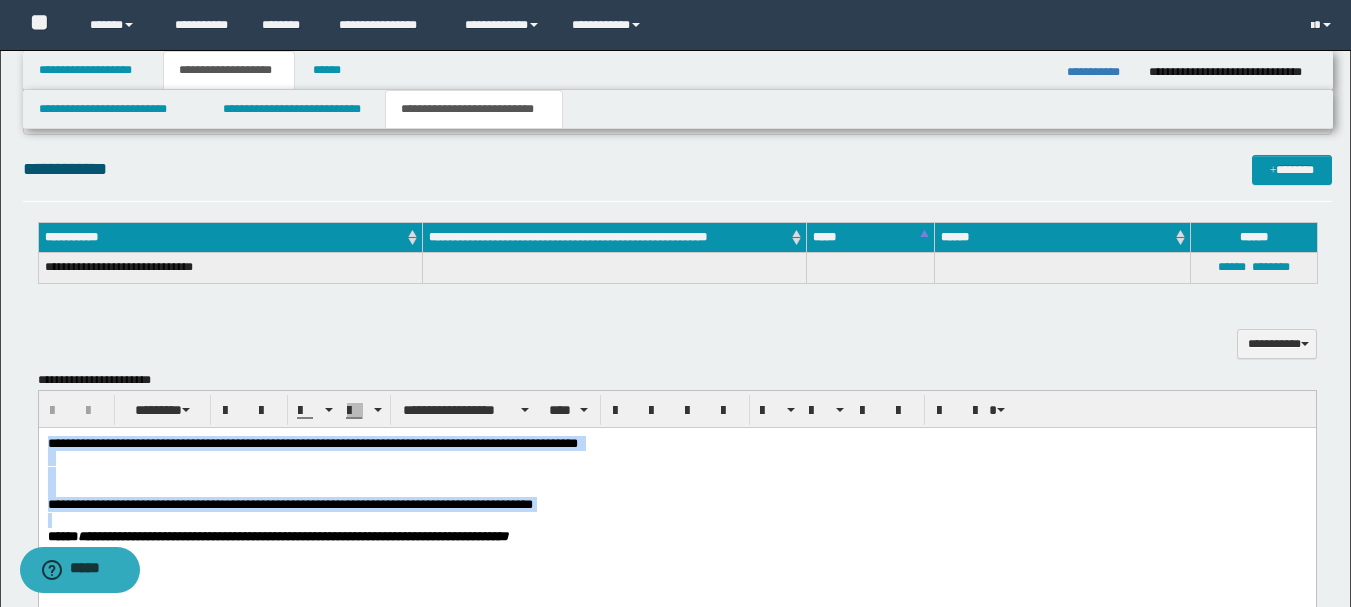 drag, startPoint x: 47, startPoint y: 445, endPoint x: 71, endPoint y: 528, distance: 86.40023 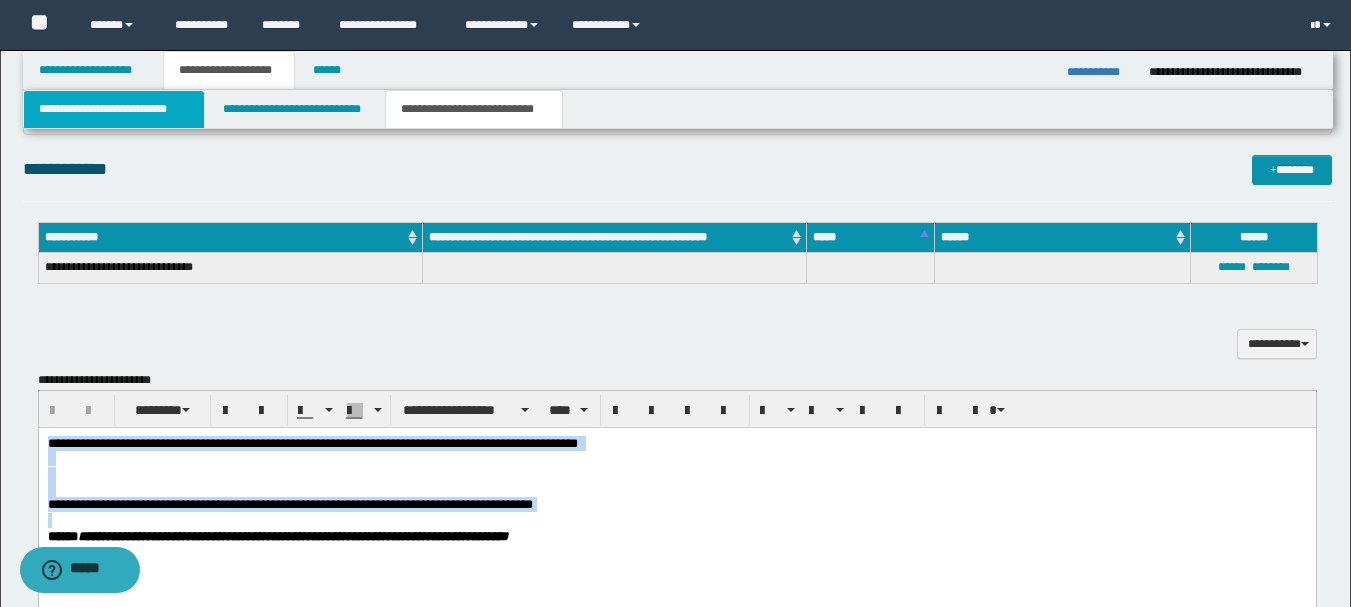 type 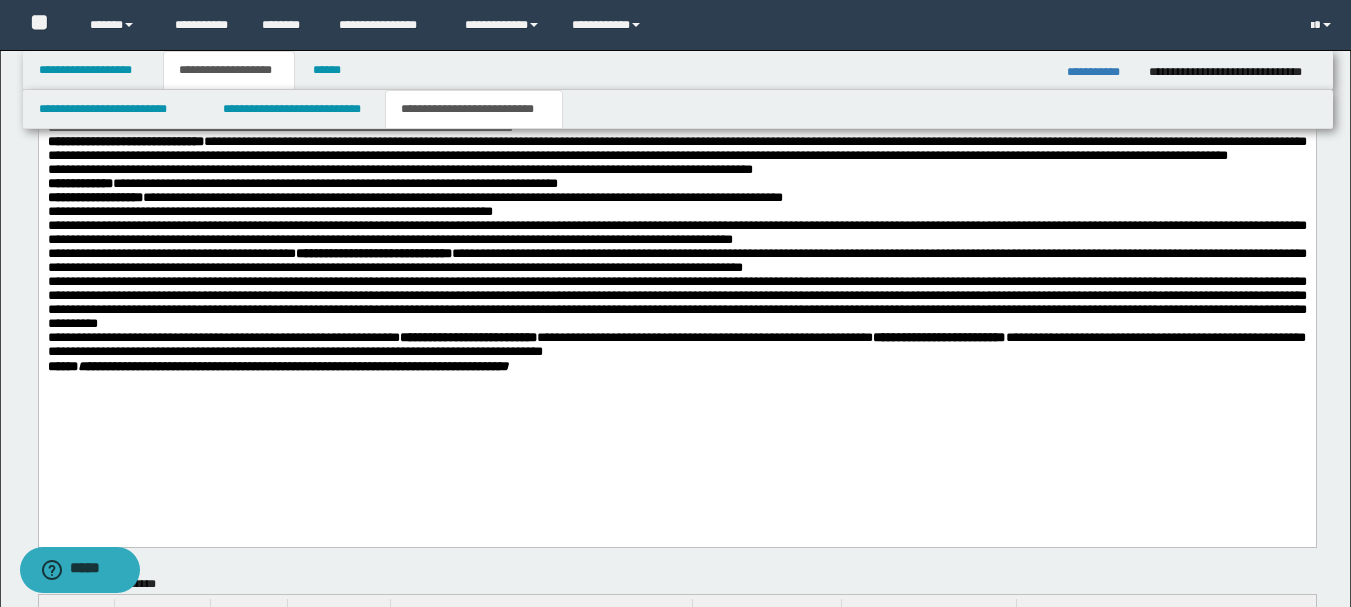 scroll, scrollTop: 1000, scrollLeft: 0, axis: vertical 